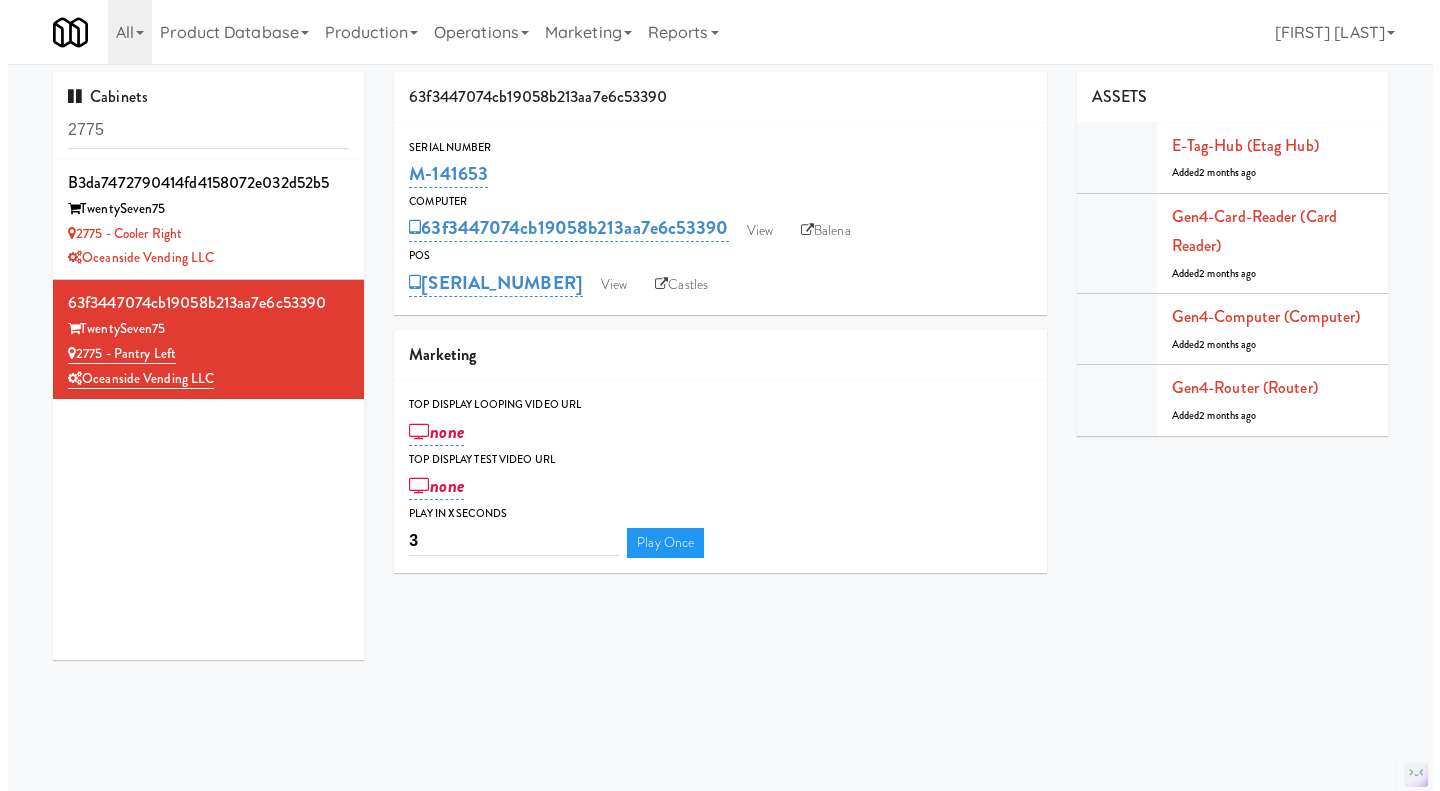 scroll, scrollTop: 0, scrollLeft: 0, axis: both 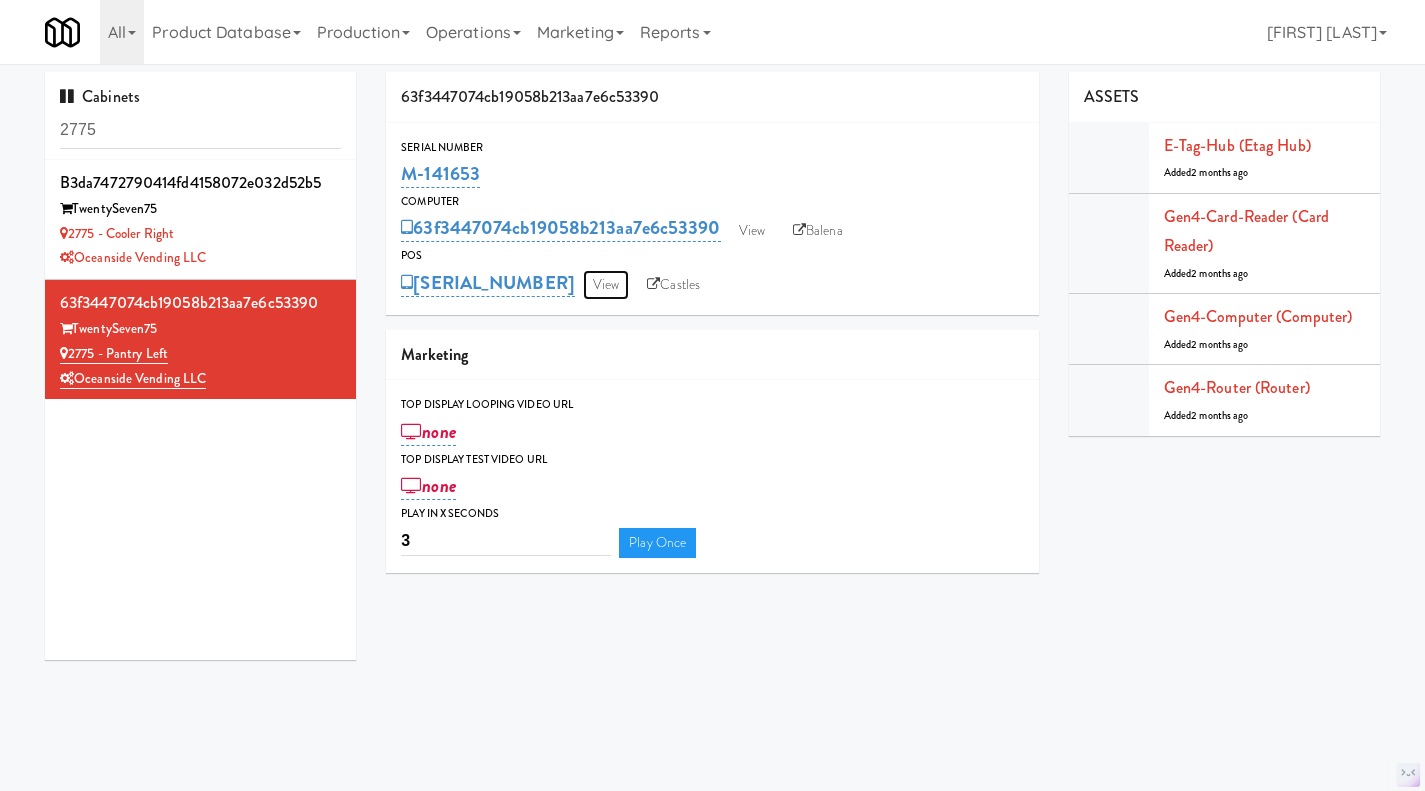 click on "View" at bounding box center (606, 285) 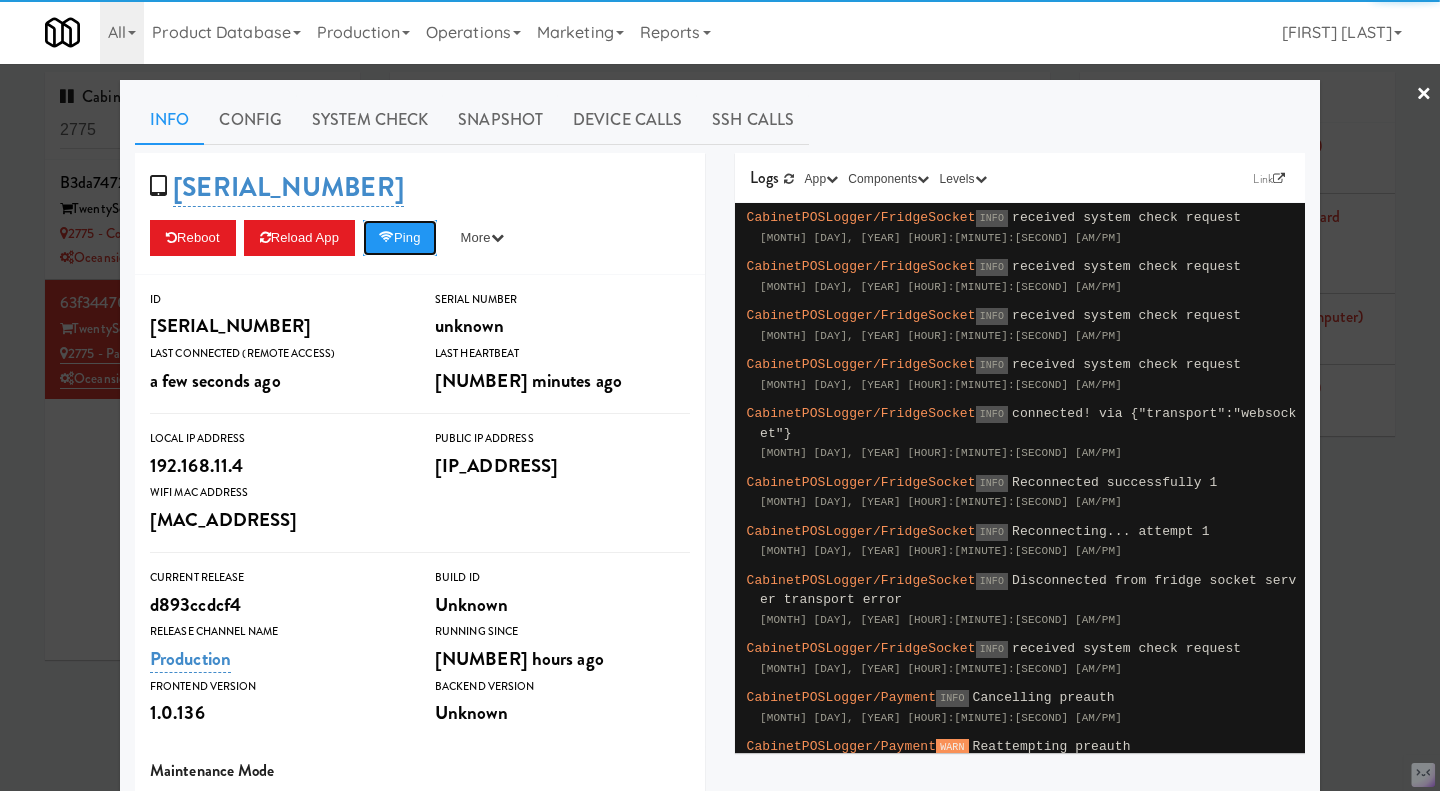 click on "Ping" at bounding box center [400, 238] 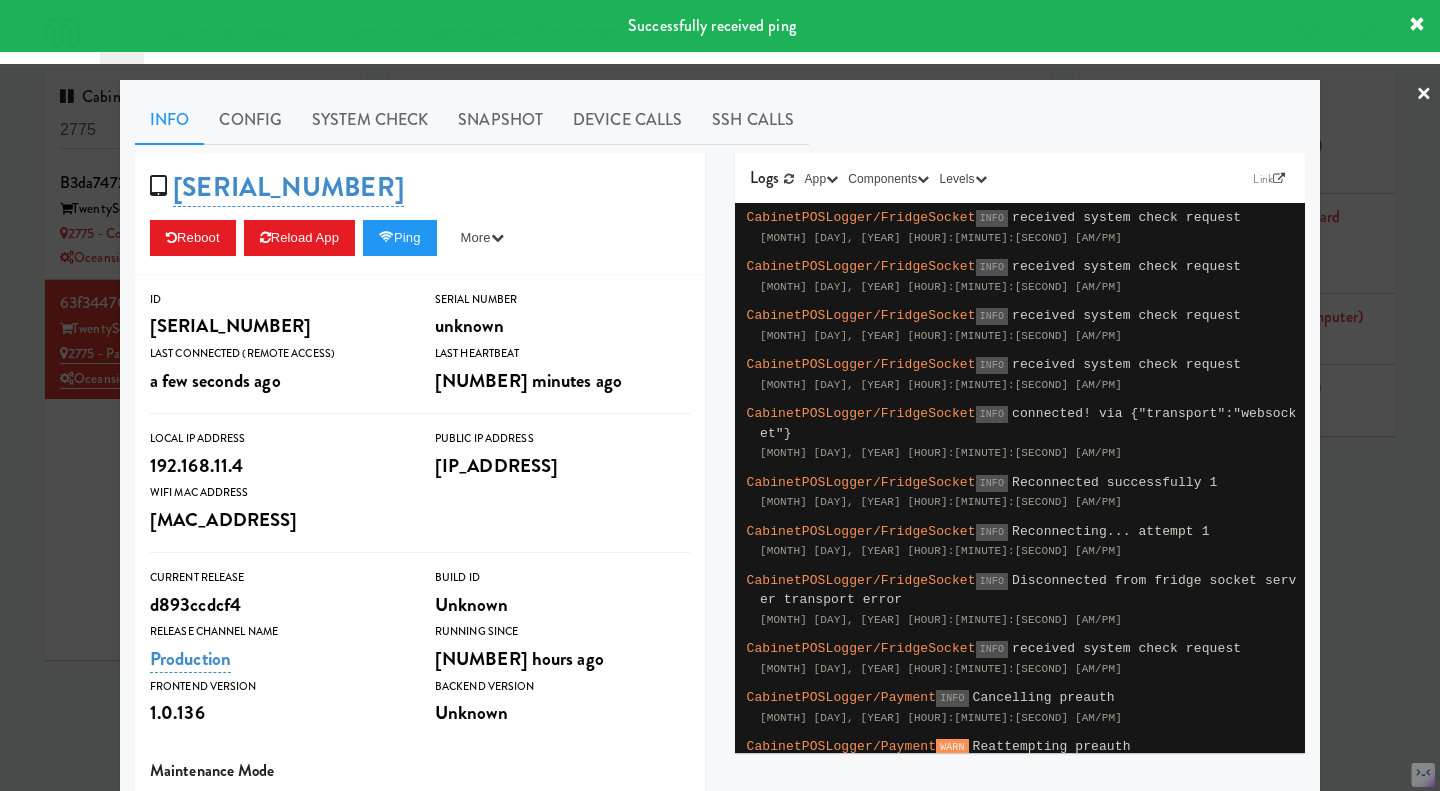 click at bounding box center (720, 395) 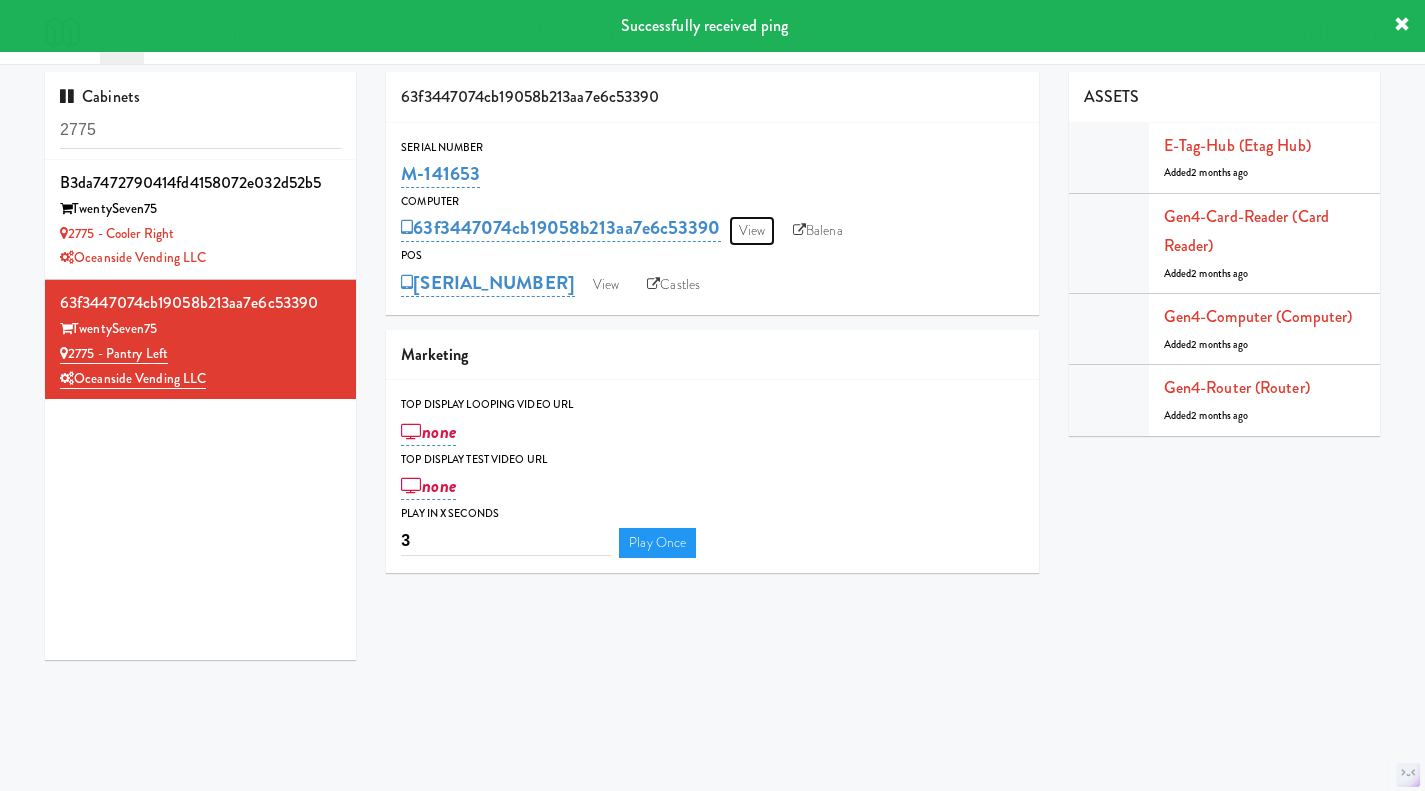 click on "View" at bounding box center (752, 231) 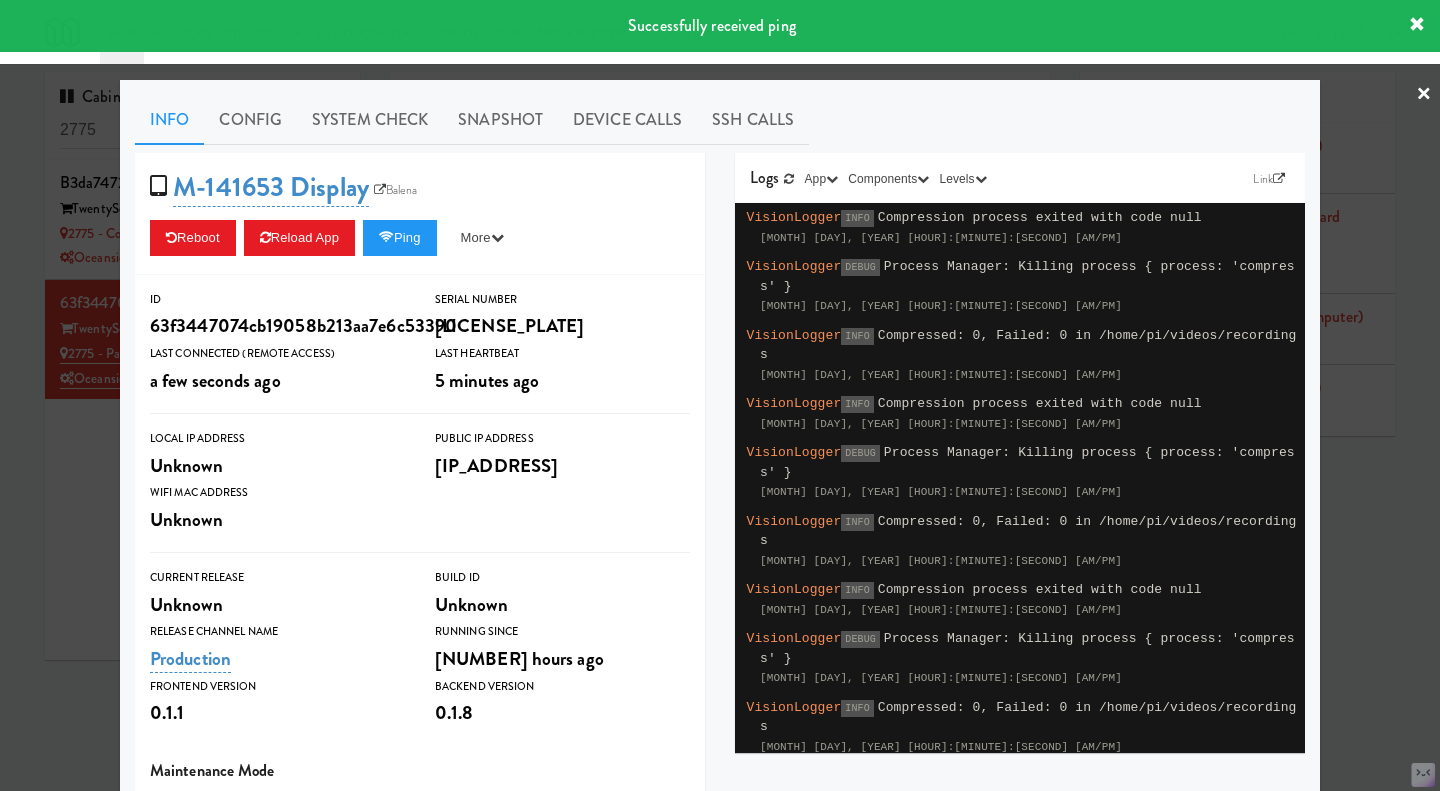 click on "Config" at bounding box center (250, 120) 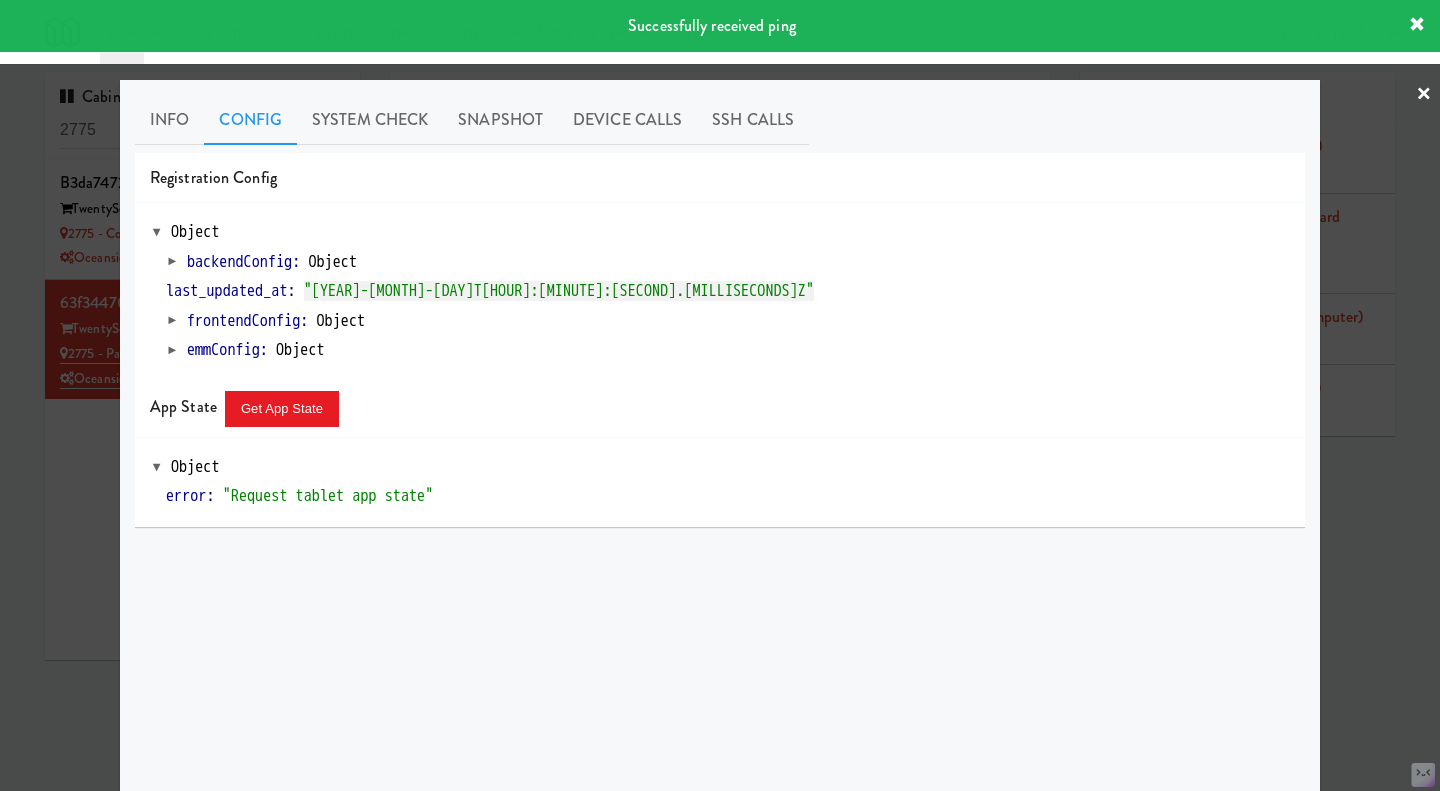 click on "System Check" at bounding box center (370, 120) 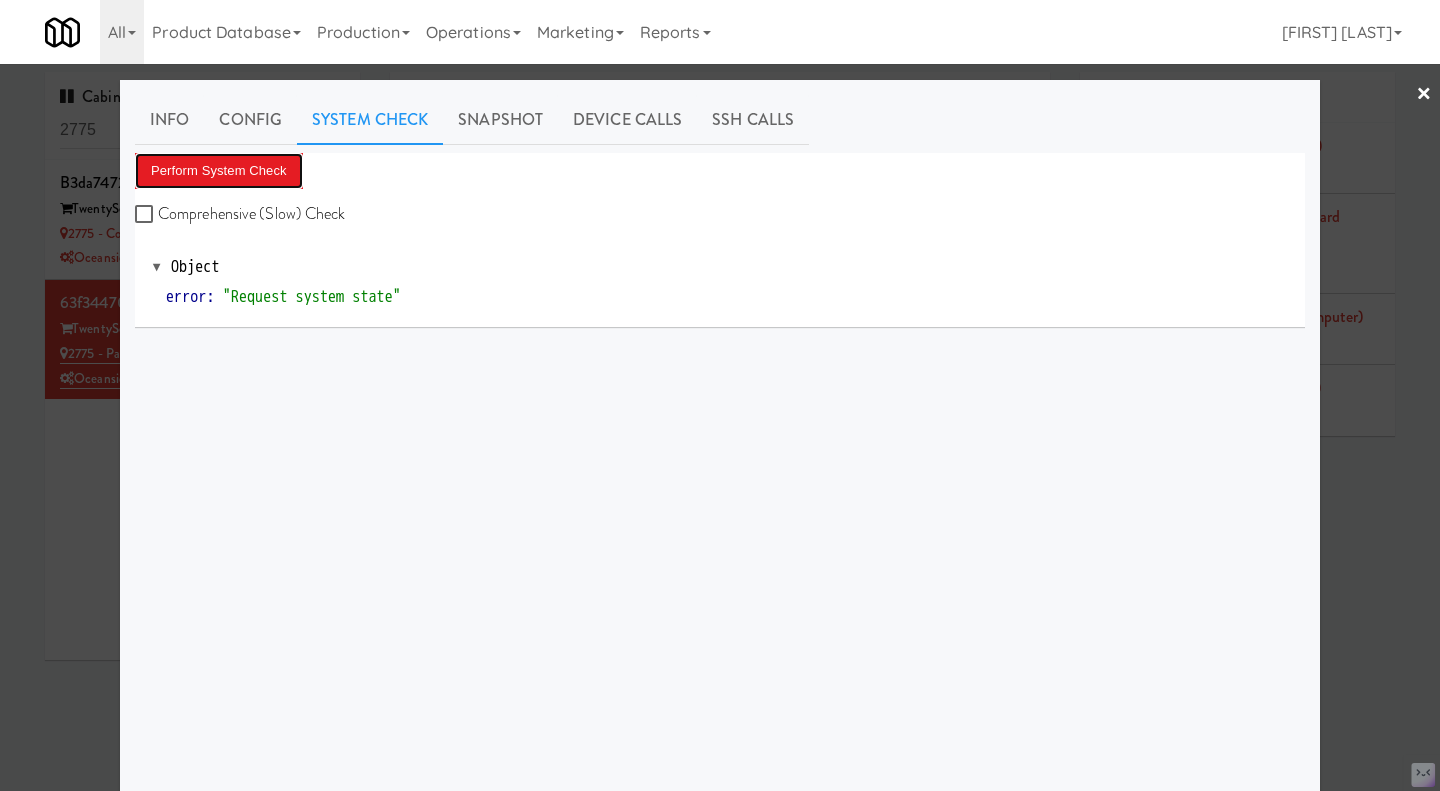click on "Perform System Check" at bounding box center (219, 171) 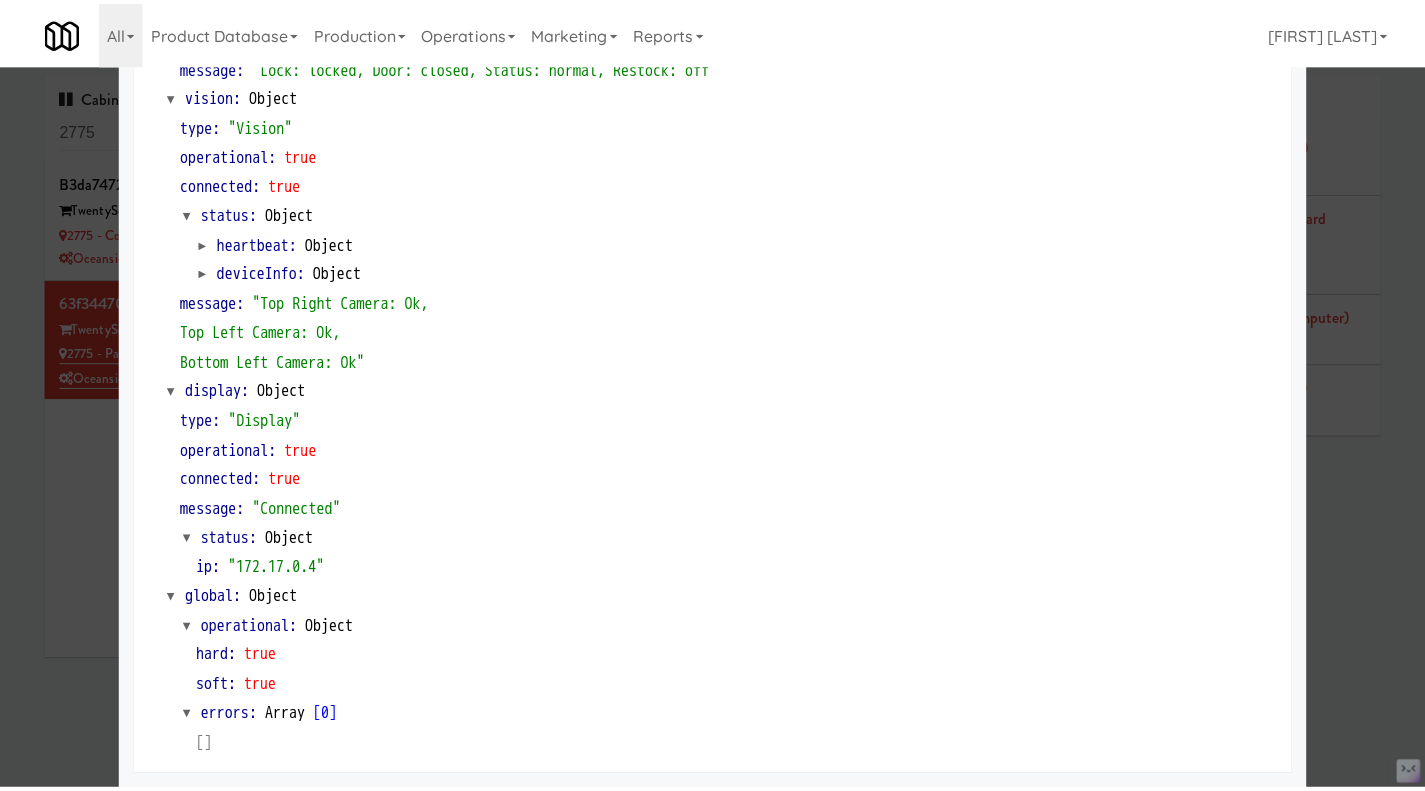 scroll, scrollTop: 762, scrollLeft: 0, axis: vertical 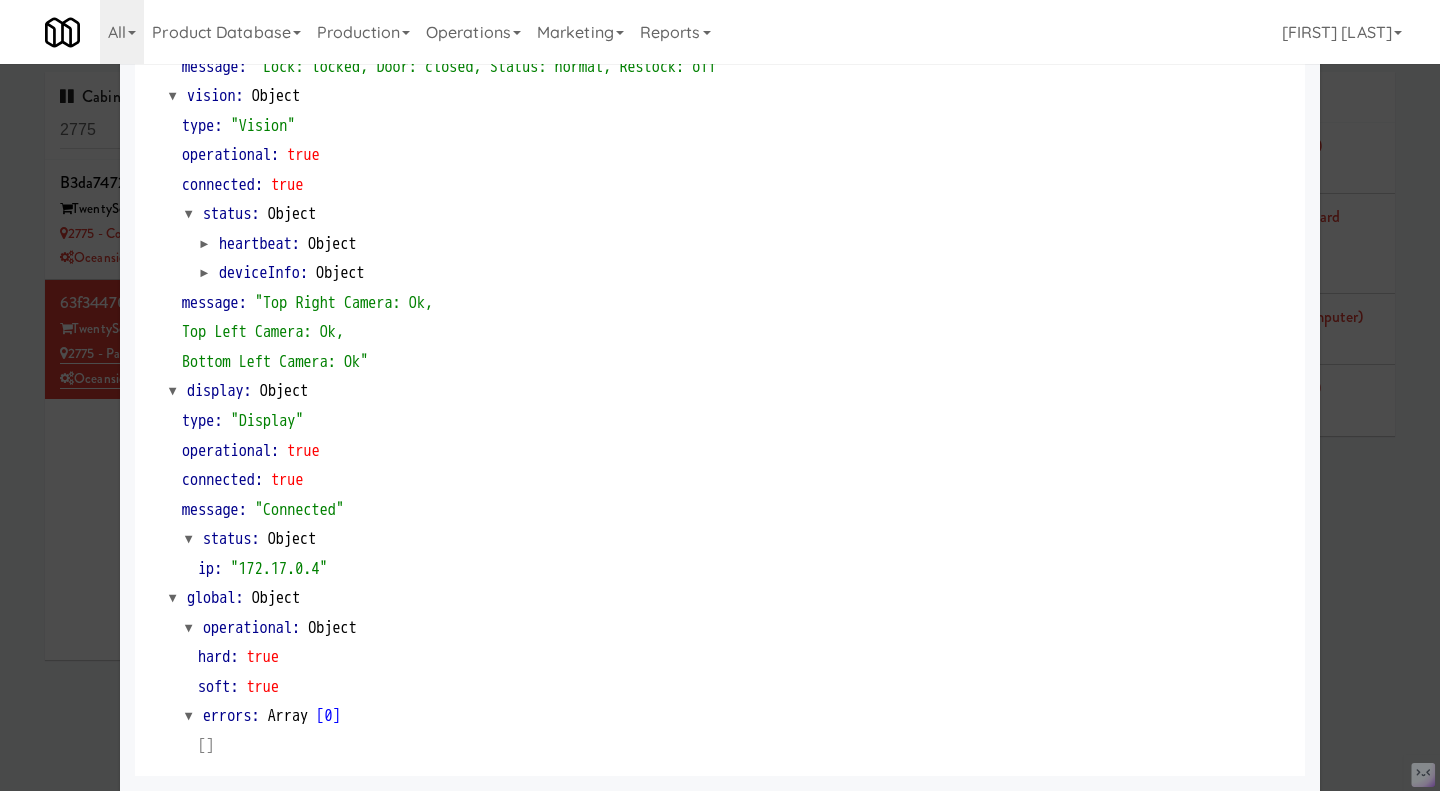 drag, startPoint x: 73, startPoint y: 541, endPoint x: 100, endPoint y: 521, distance: 33.600594 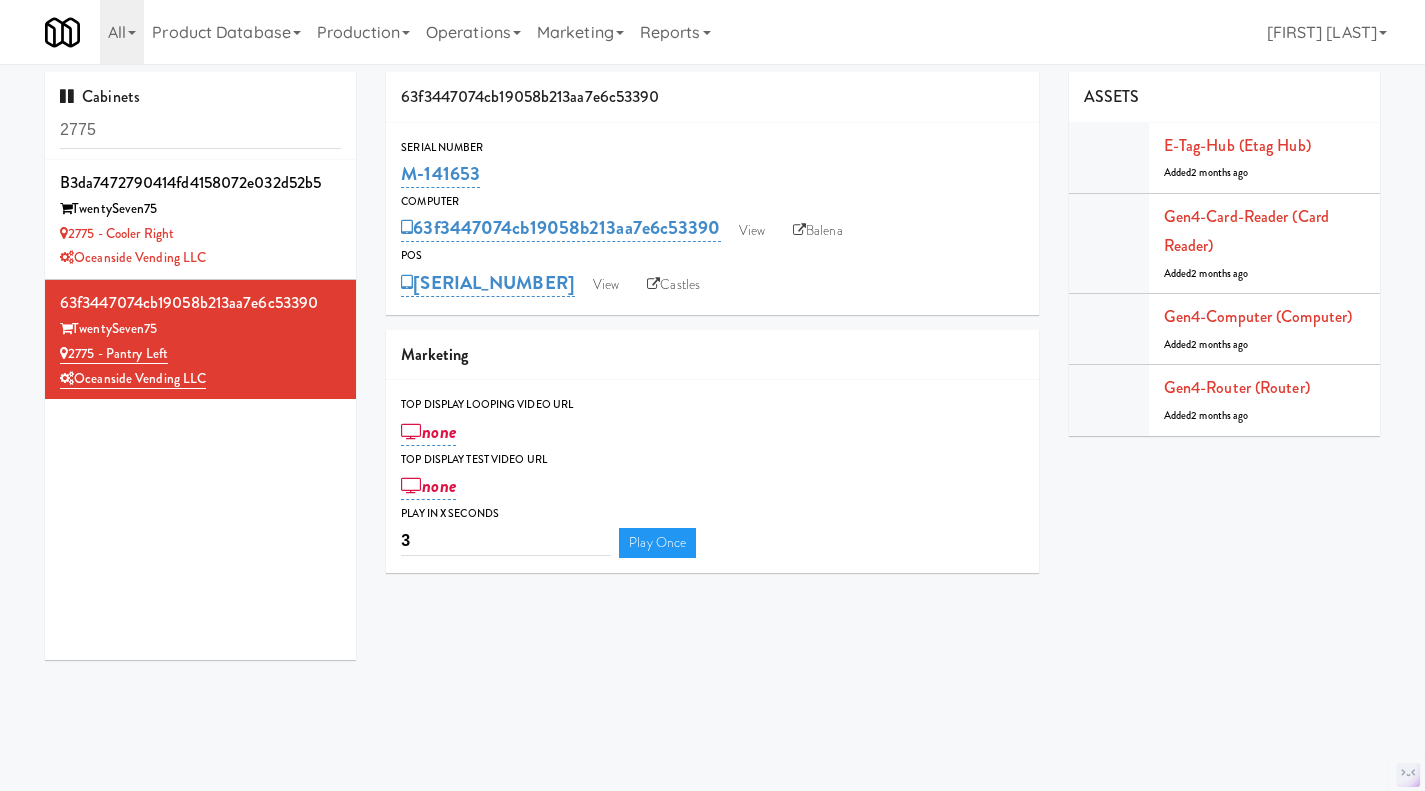 drag, startPoint x: 501, startPoint y: 169, endPoint x: 398, endPoint y: 182, distance: 103.81715 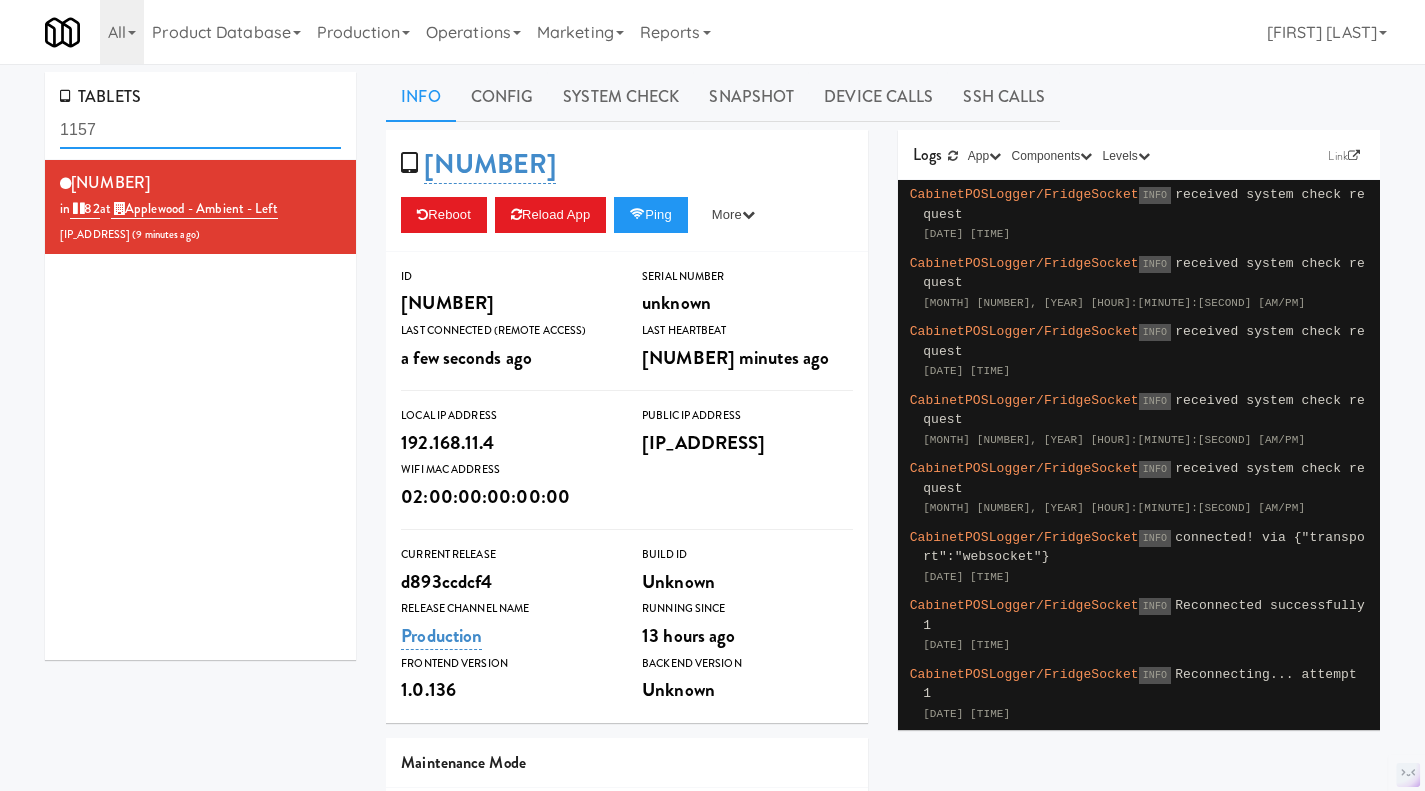 scroll, scrollTop: 0, scrollLeft: 0, axis: both 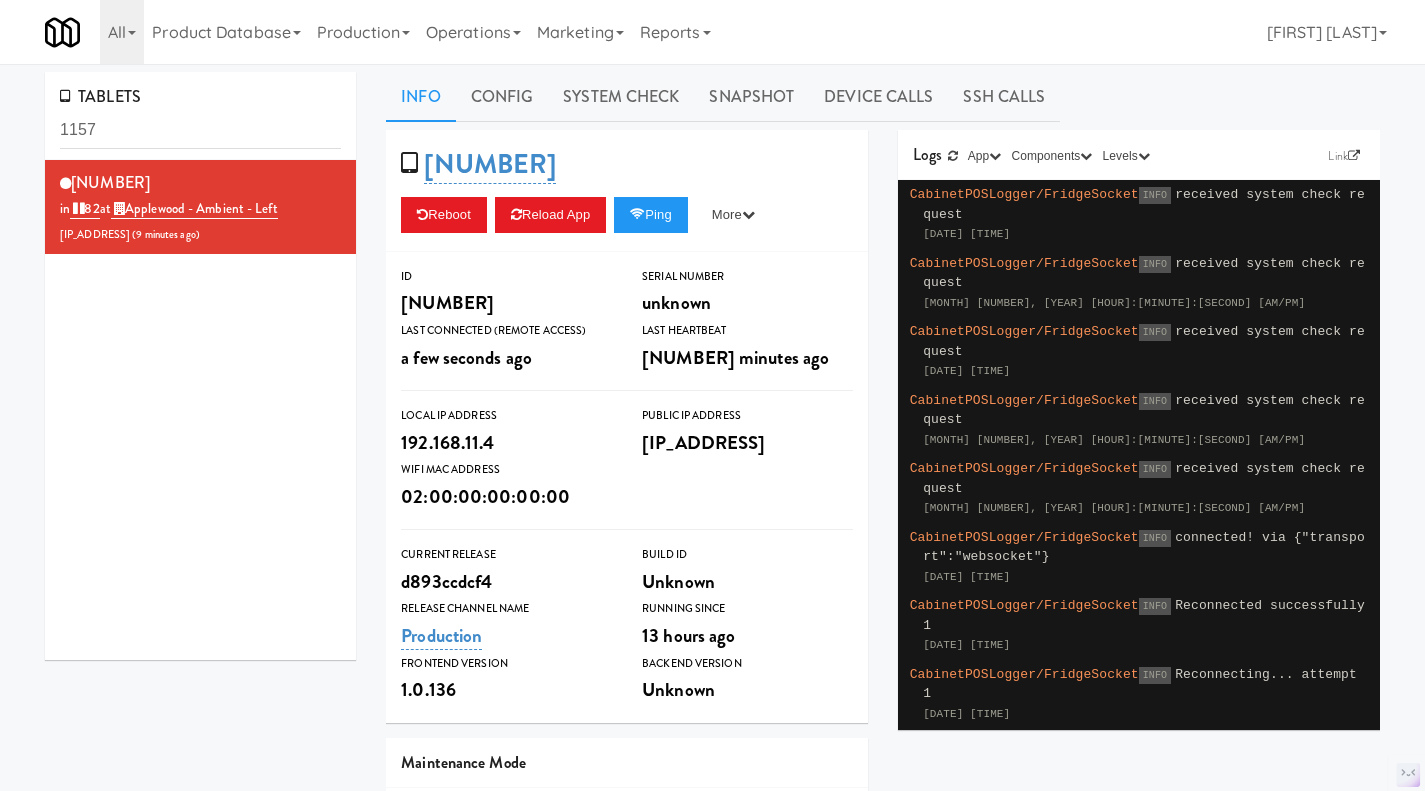click on "TABLETS [NUMBER]  [ID]   in     [NUMBER]  at     [BRAND] - [ITEM] - [ITEM] [IP_ADDRESS] ( [TIME] ago ) Info Config System Check Snapshot Device Calls SSH Calls     [ID]  Reboot   Reload App  Ping More  Ping Server  Restart Server   Force Reload App Unlock Fridge Turn ON Maintenance Enter Admin Section ID [ID] Serial Number unknown Last Connected (Remote Access) a few seconds ago Last Heartbeat [NUMBER] minutes ago Local IP Address [IP_ADDRESS] Public IP Address [IP_ADDRESS] Wifi Mac Address [MAC_ADDRESS] Current Release [HASH] Build Id Unknown Release Channel Name Production Running Since [NUMBER] hours ago Frontend Version [NUMBER] Backend Version Unknown Maintenance Mode Maintenance Mode   OFF   Use Custom Text Custom Title App updating... Custom Description It'll be soon! System Status Clear Error No Error    View User  FullStory Logs Link  App    KioskNodeLogger   KioskBrowserLogger   CabinetPOSLogger Components    Kiosk   Cooler   Cooker   Imbera   Camera   Sandstar" at bounding box center [712, 637] 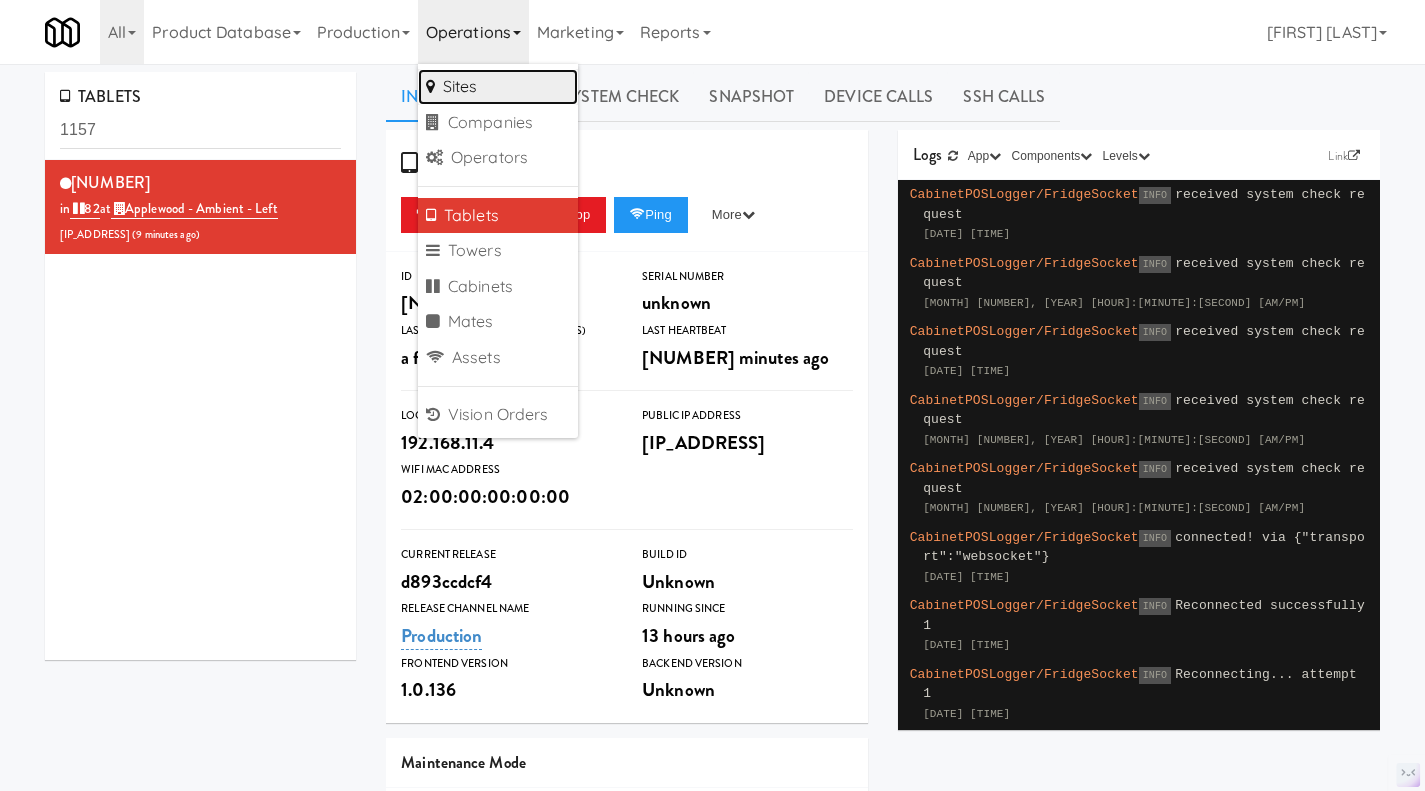 click on "Sites" at bounding box center [498, 87] 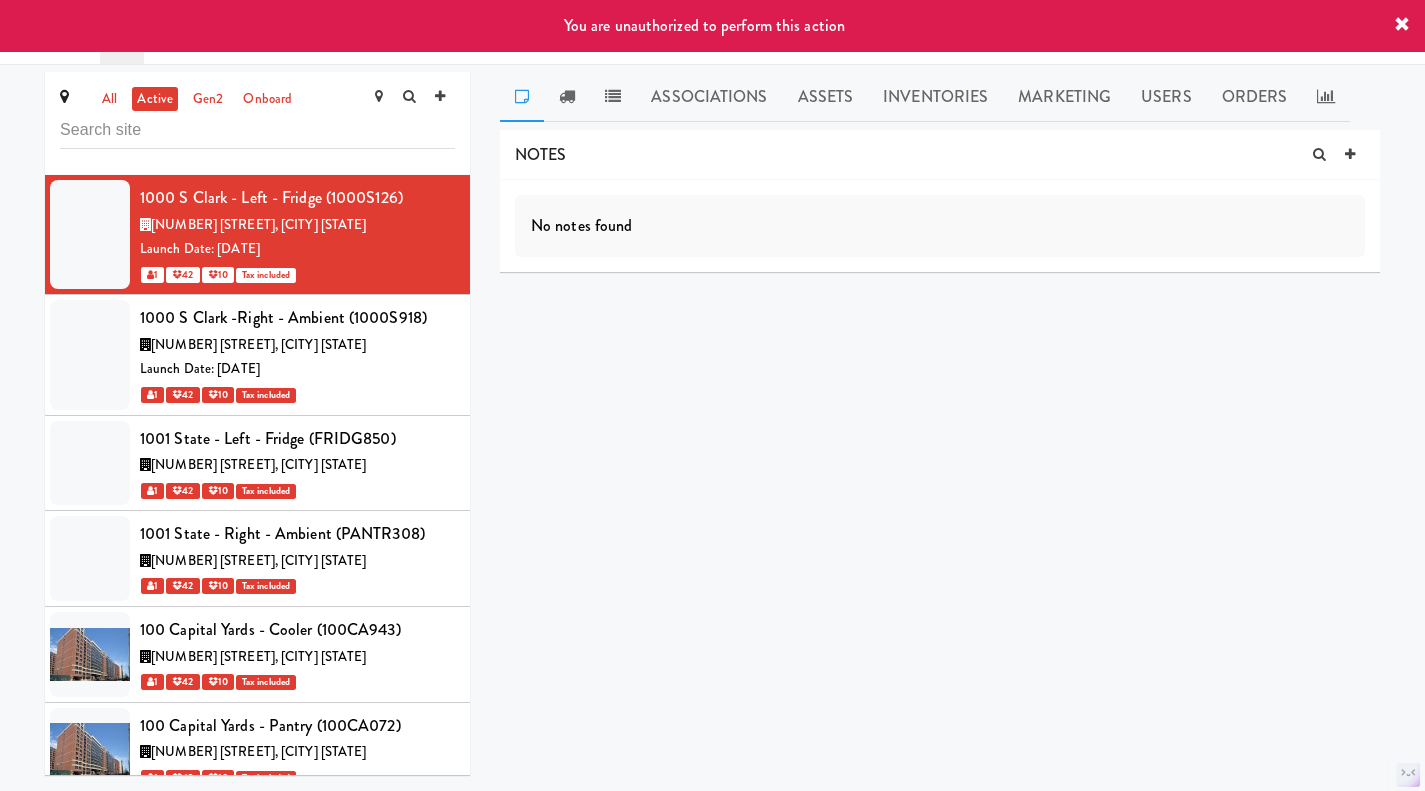 drag, startPoint x: 104, startPoint y: 103, endPoint x: 130, endPoint y: 111, distance: 27.202942 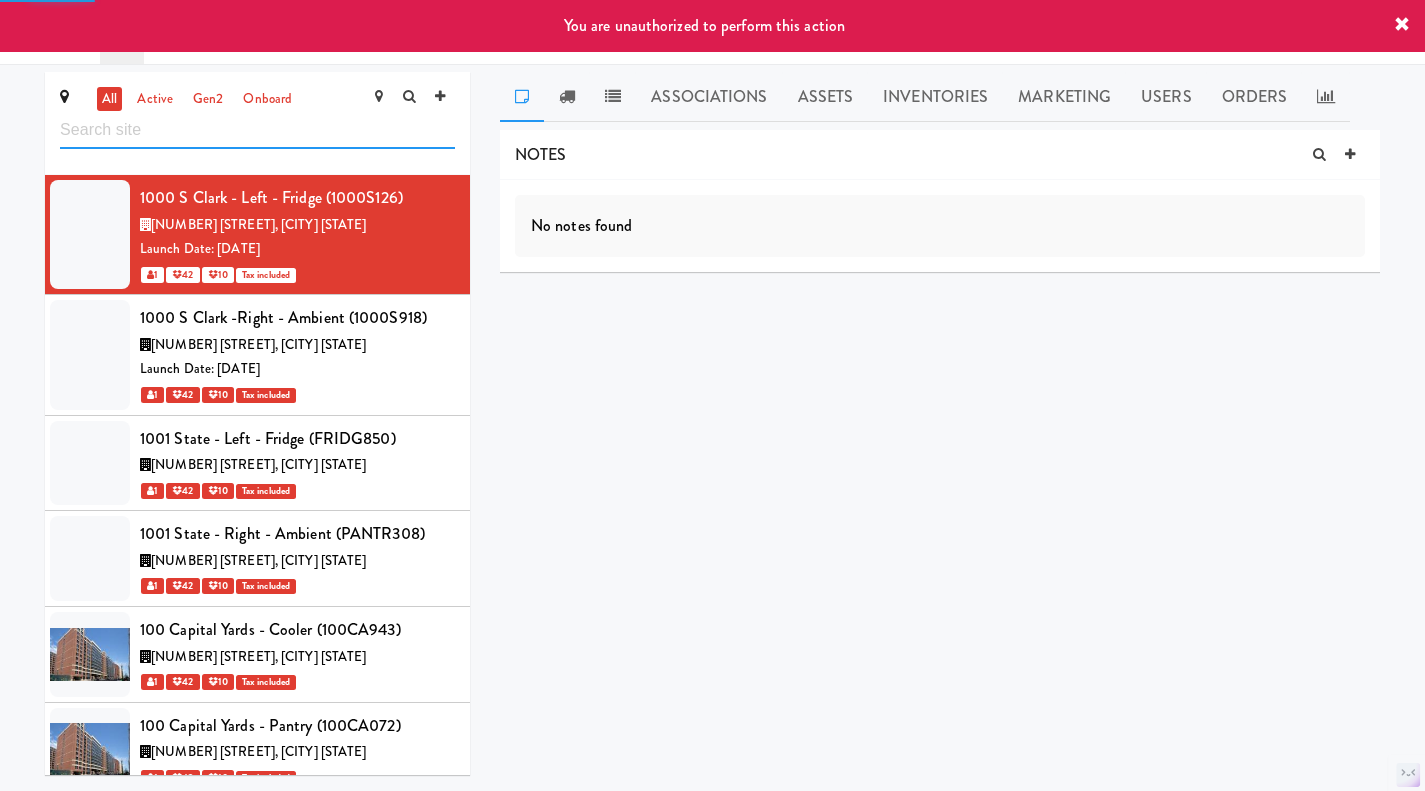 click at bounding box center (257, 130) 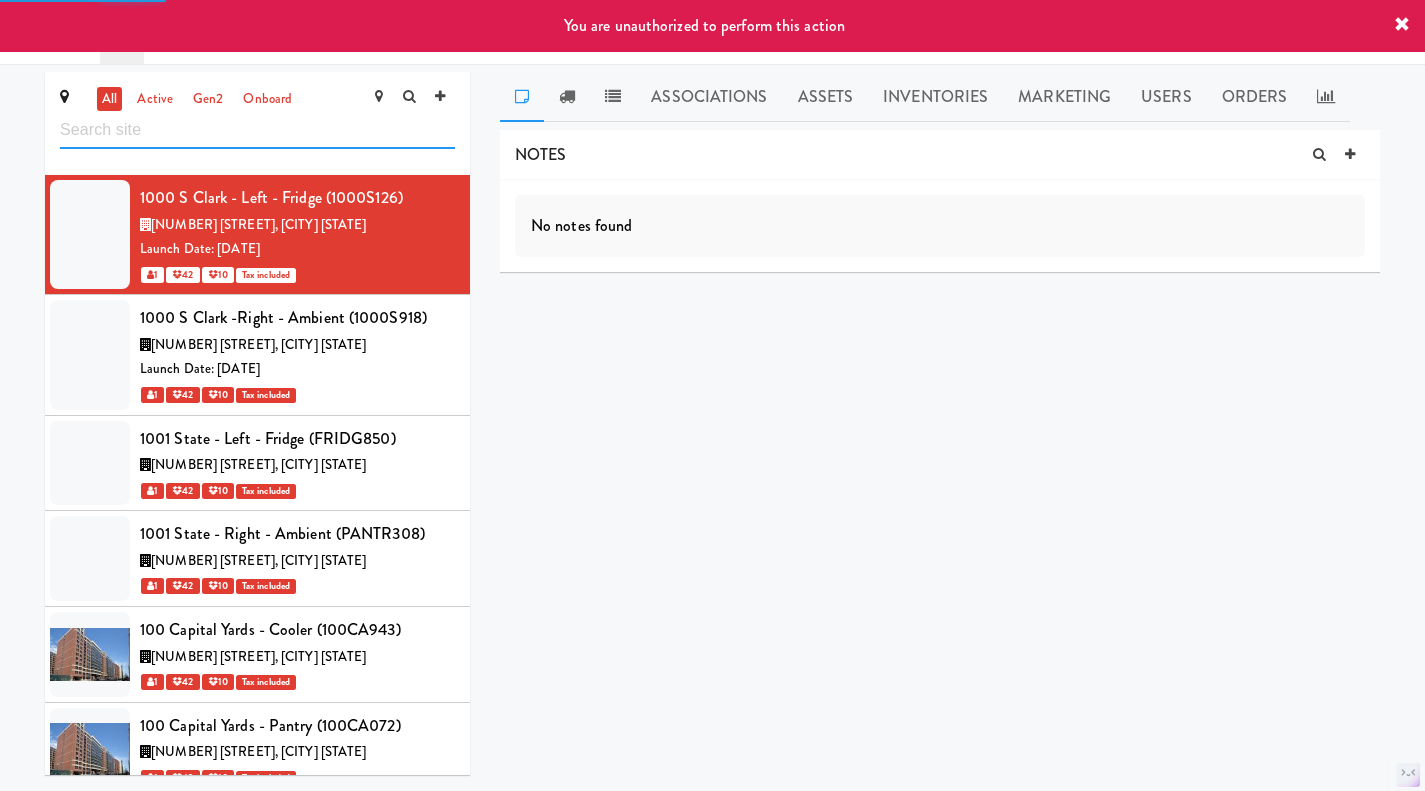 paste on "2775 - Pantry Left" 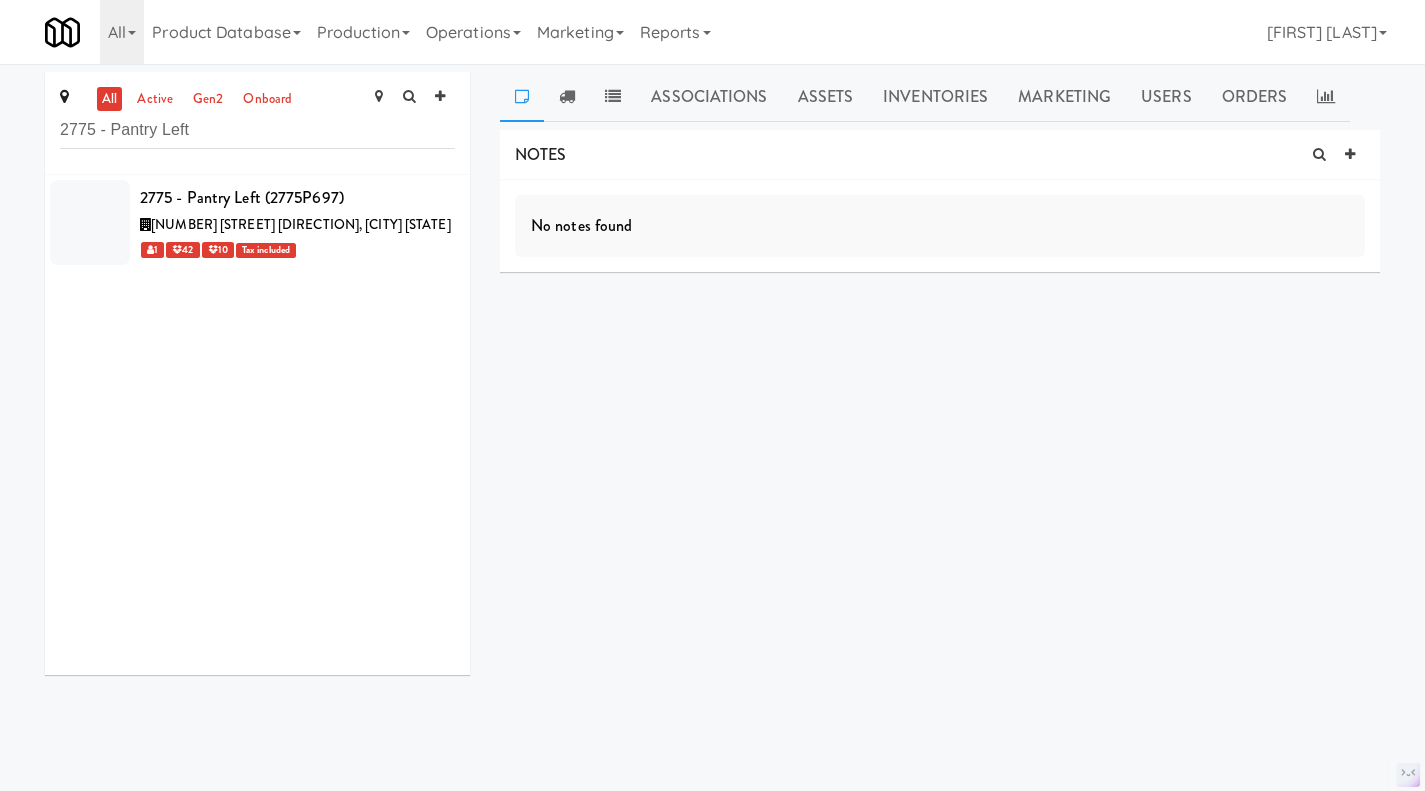 click on "1    42    10 Tax included" at bounding box center (297, 249) 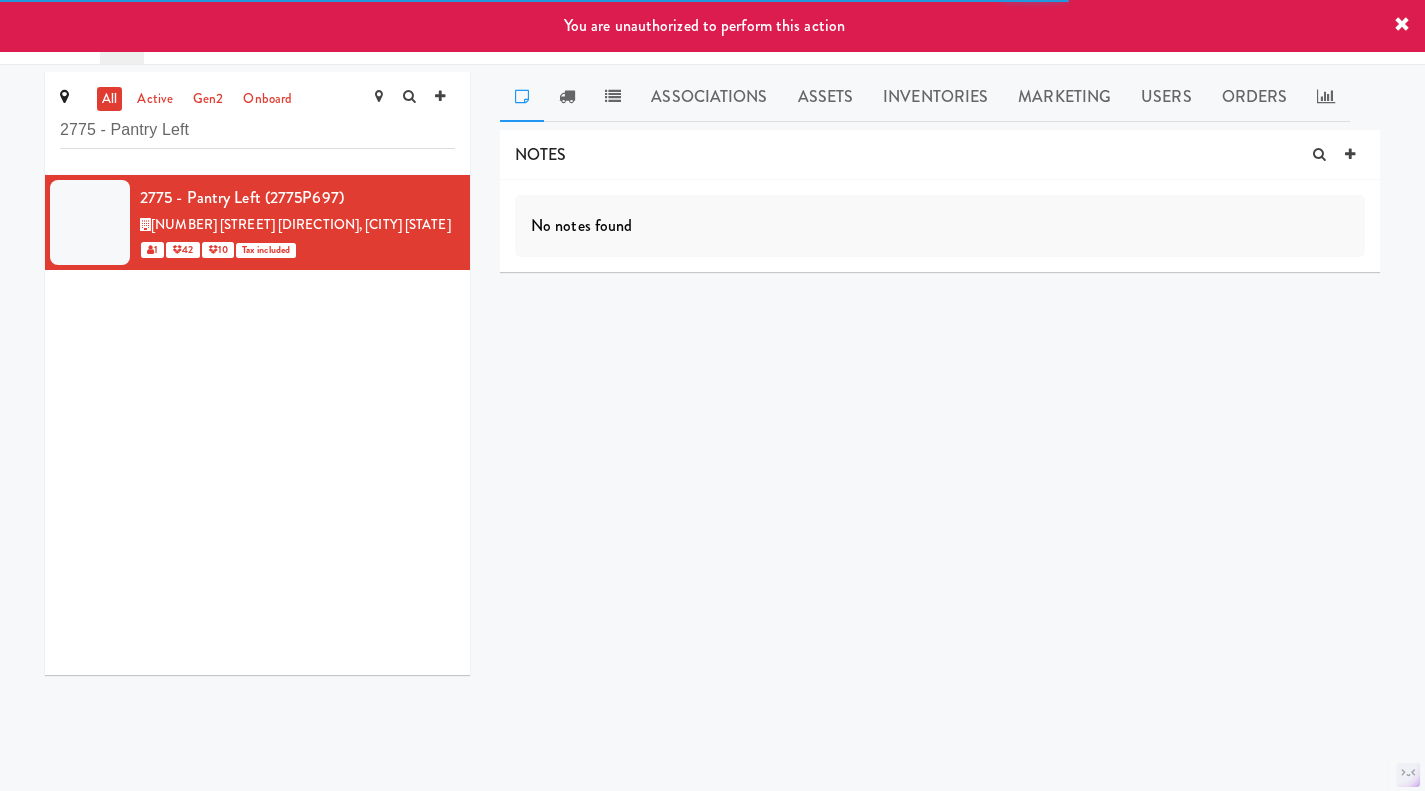 click at bounding box center [456, 186] 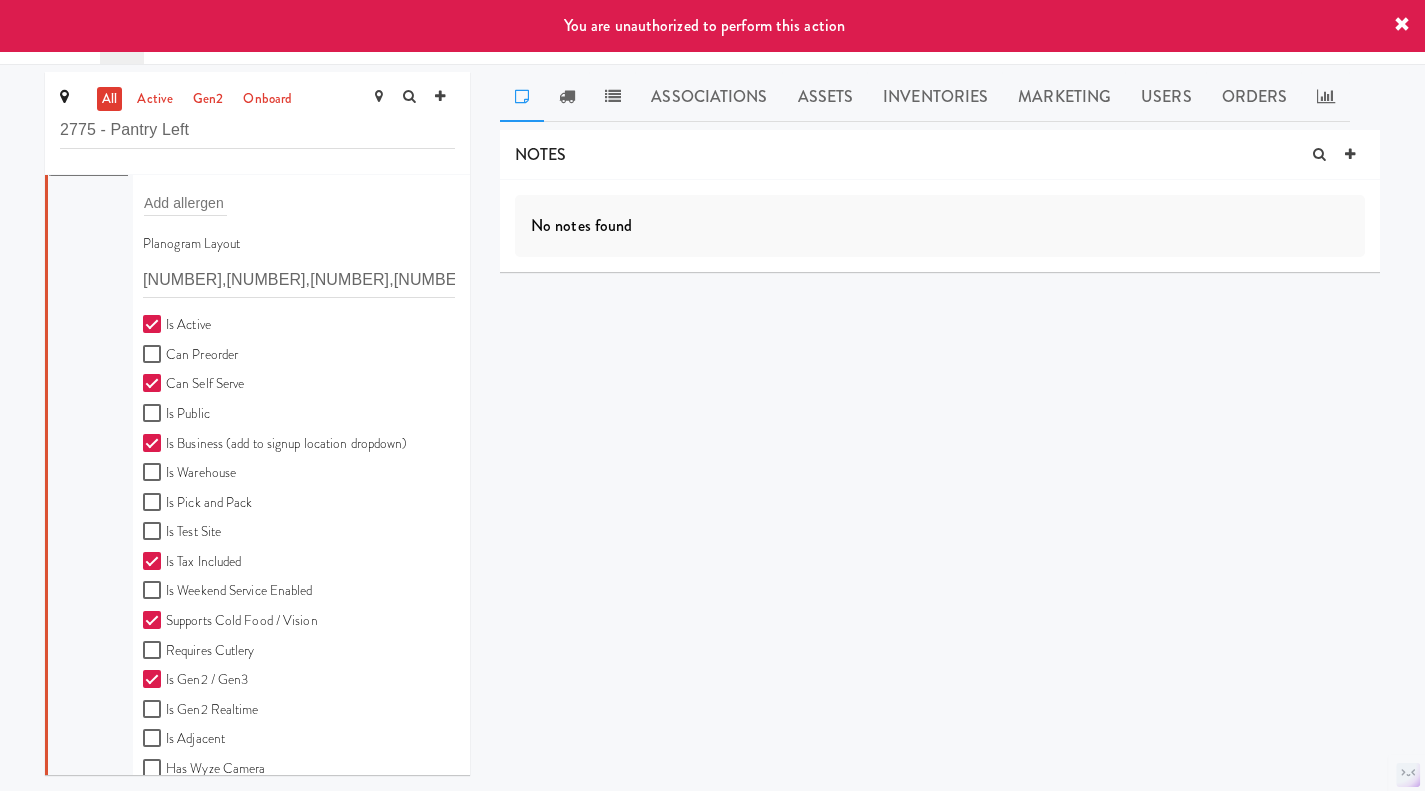 scroll, scrollTop: 555, scrollLeft: 0, axis: vertical 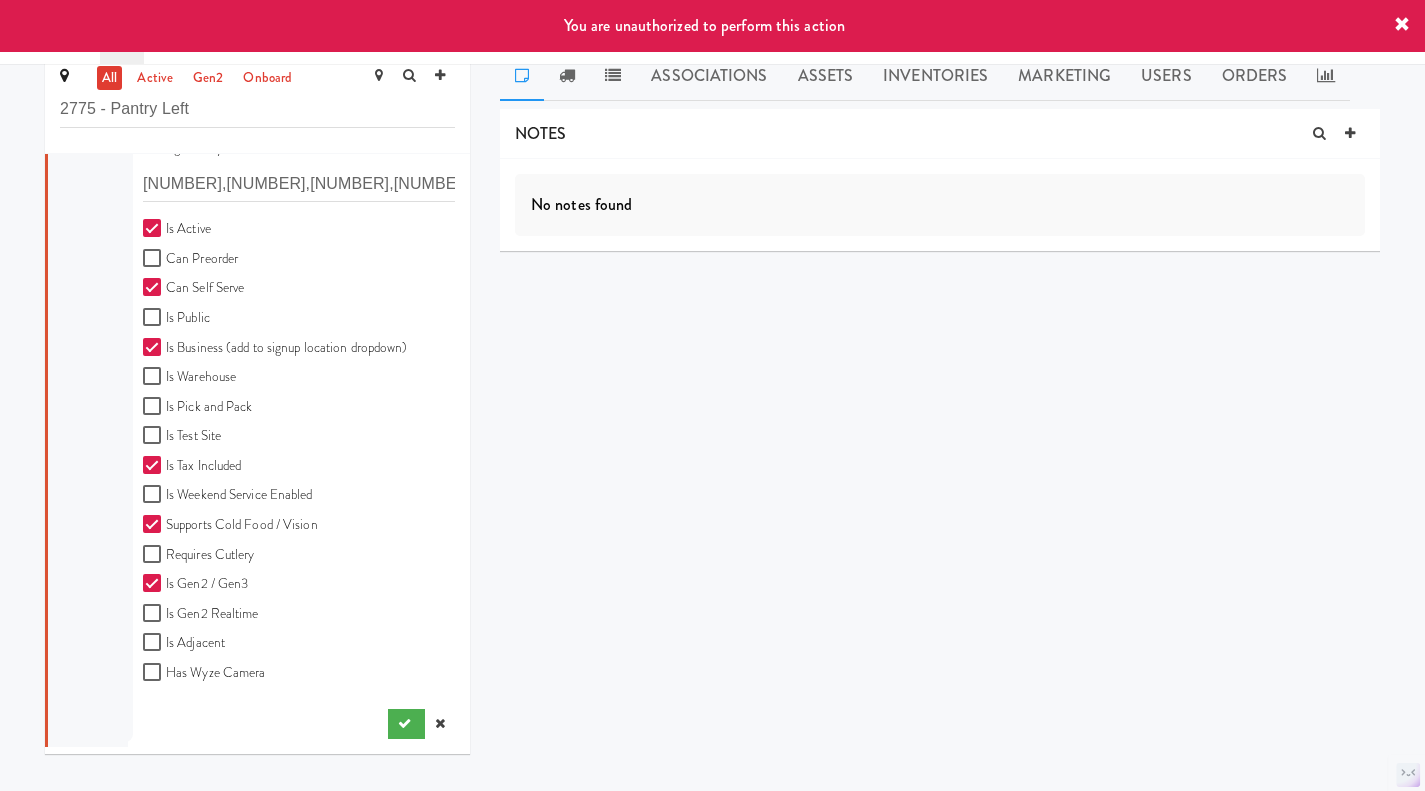 click at bounding box center [440, 724] 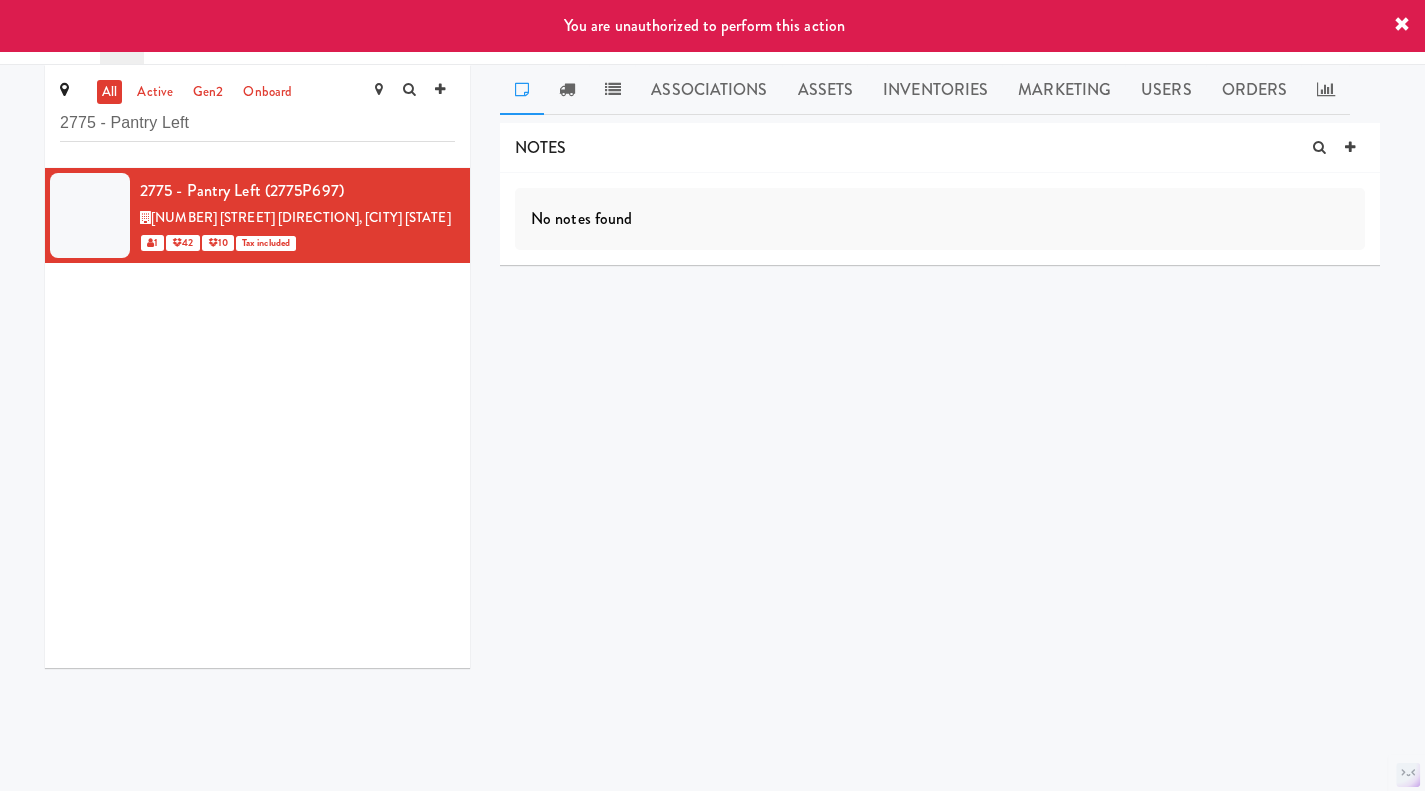 scroll, scrollTop: 0, scrollLeft: 0, axis: both 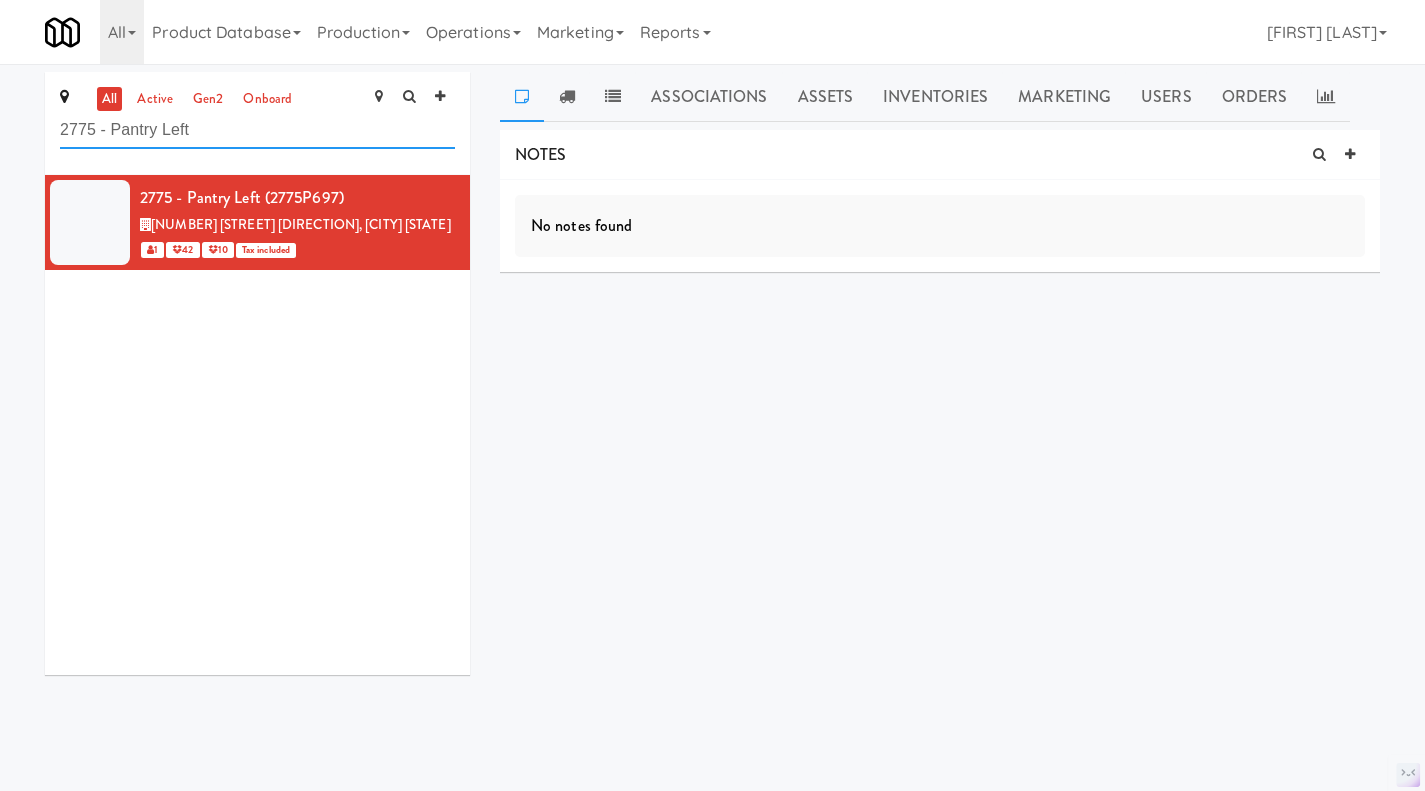 click on "2775 - Pantry Left" at bounding box center [257, 130] 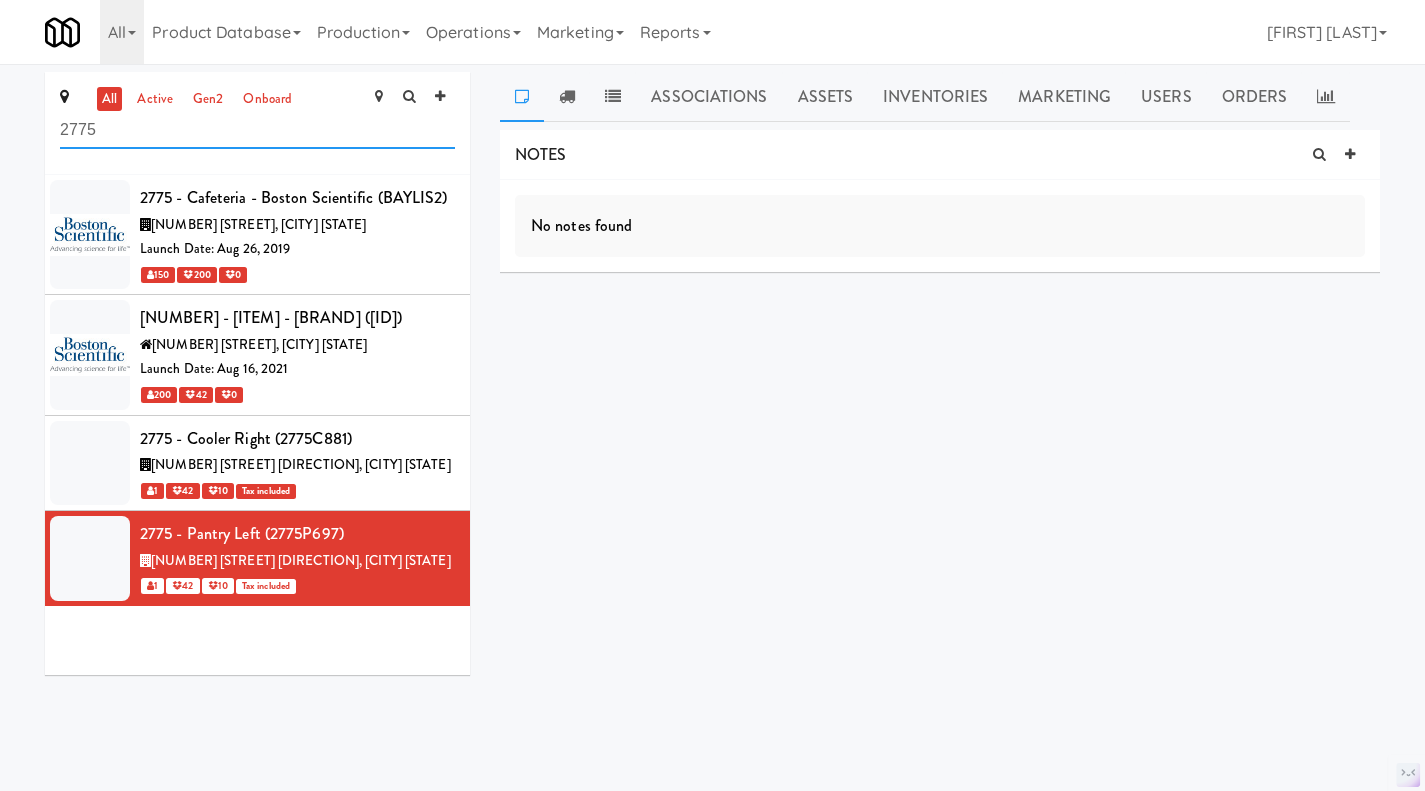 type on "2775" 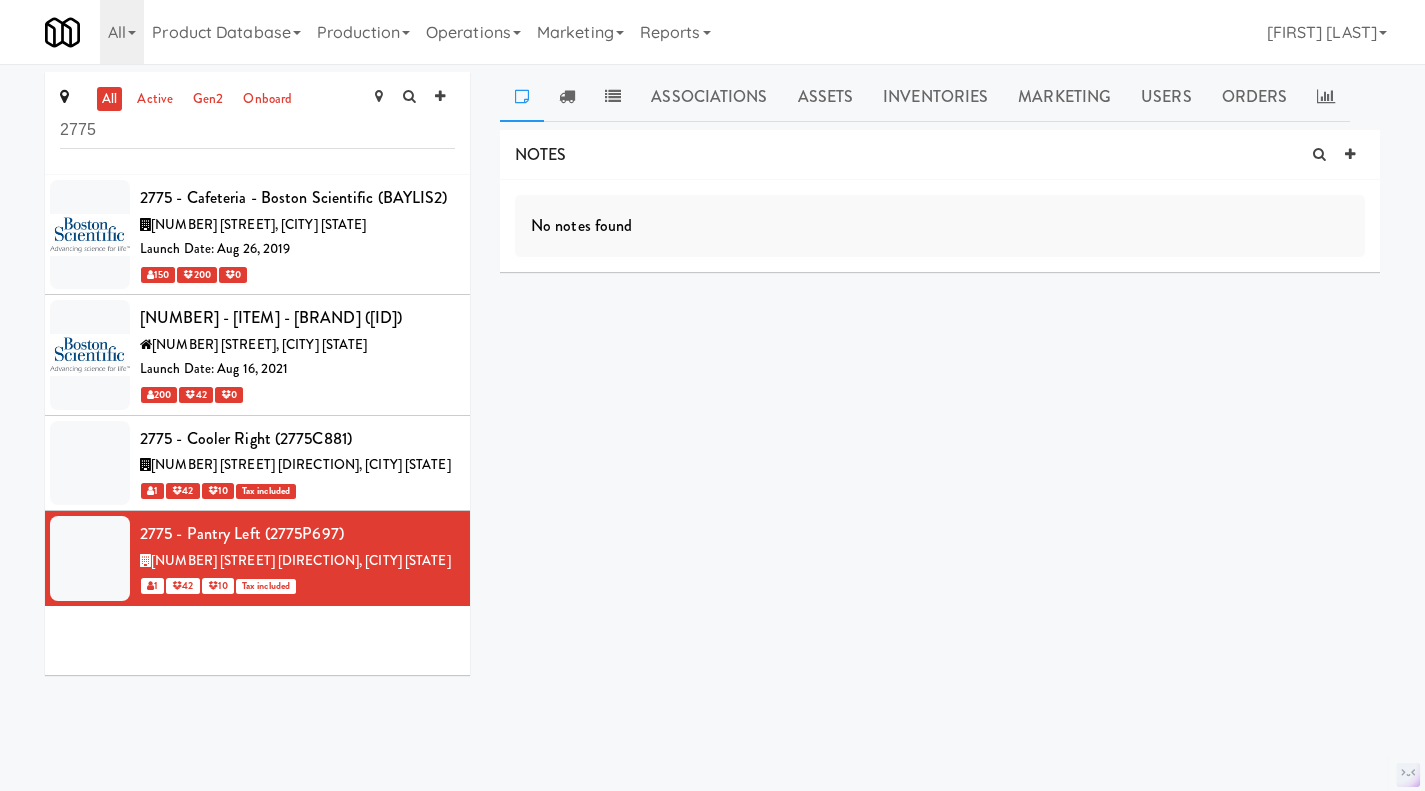 click on "[NUMBER] [STREET] [DIRECTION], [CITY] [STATE]" at bounding box center [301, 464] 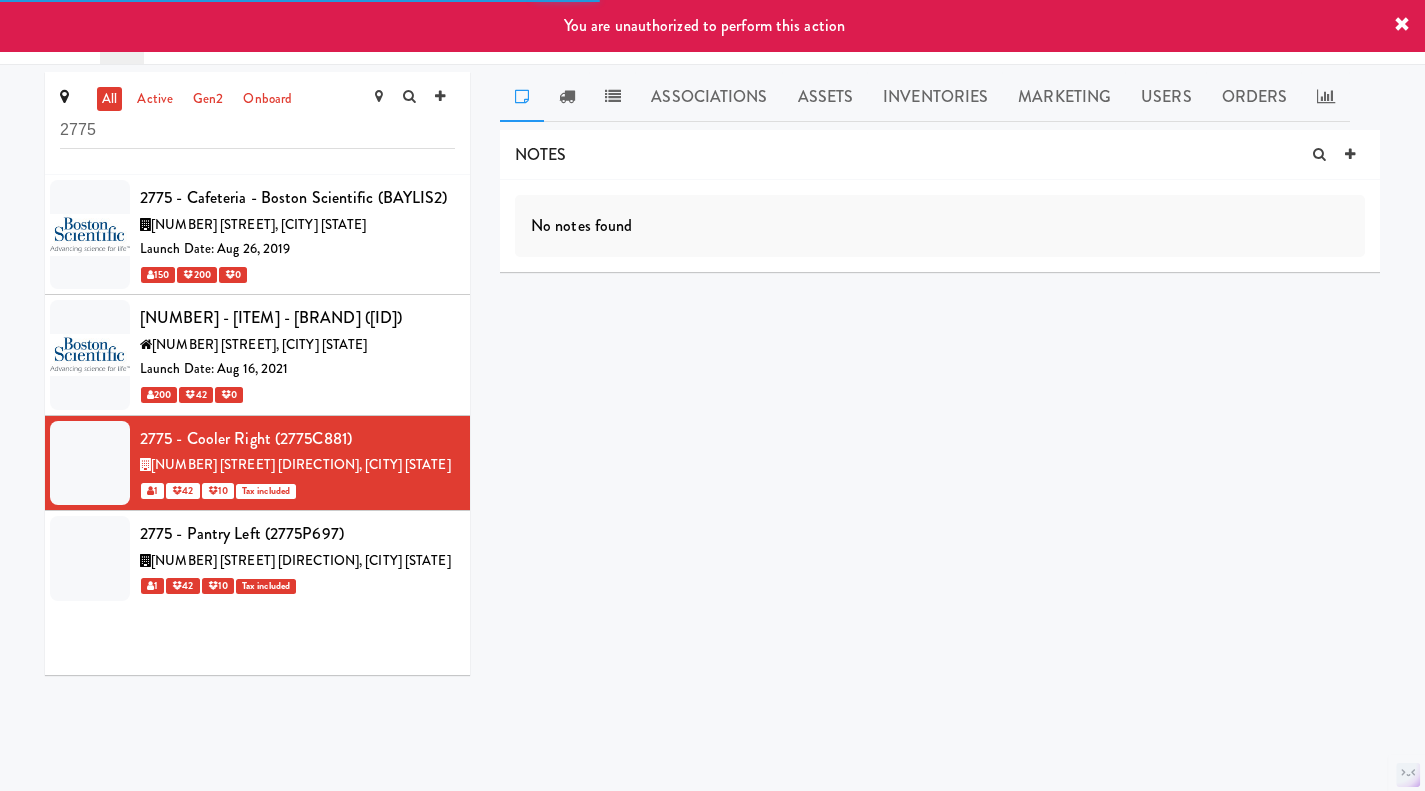 click at bounding box center (456, 427) 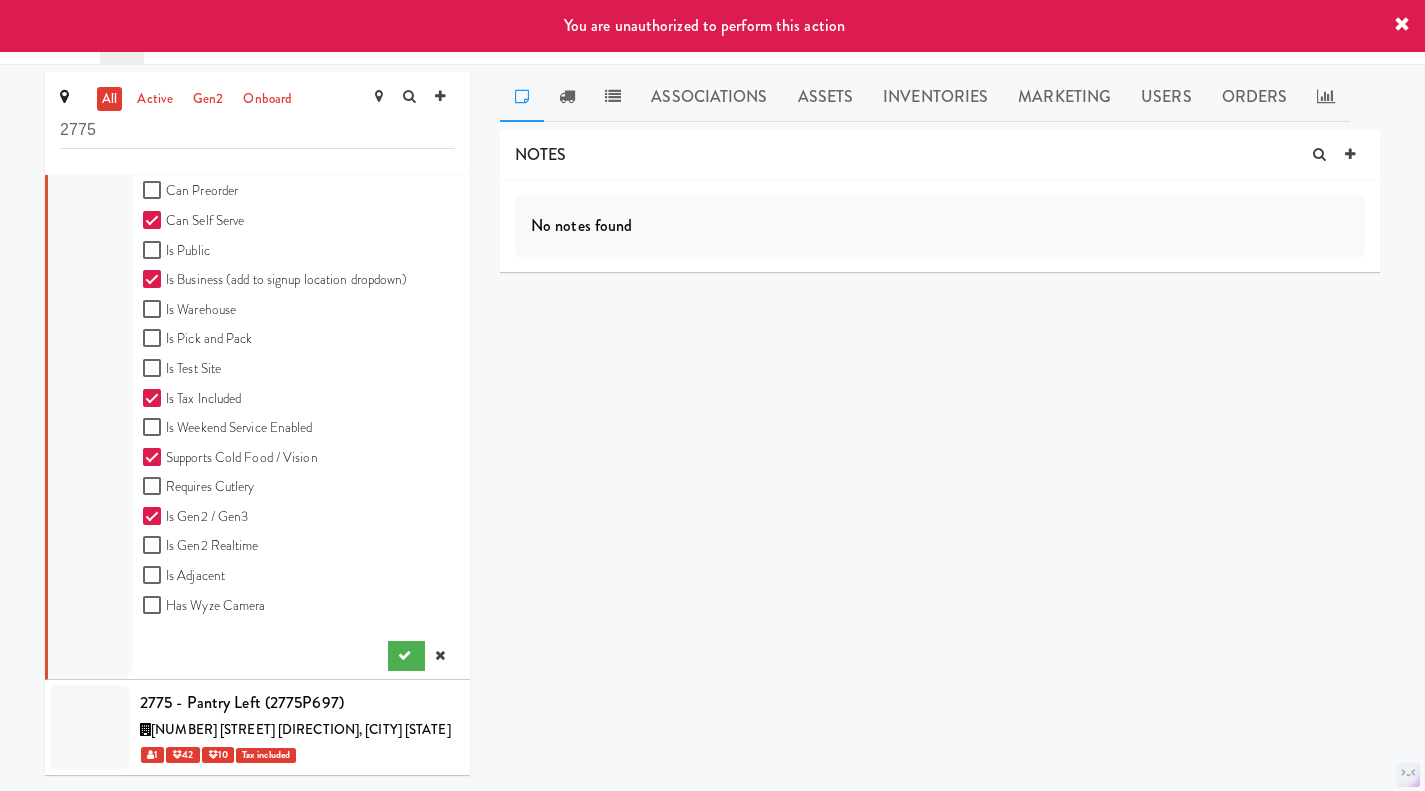 scroll, scrollTop: 944, scrollLeft: 0, axis: vertical 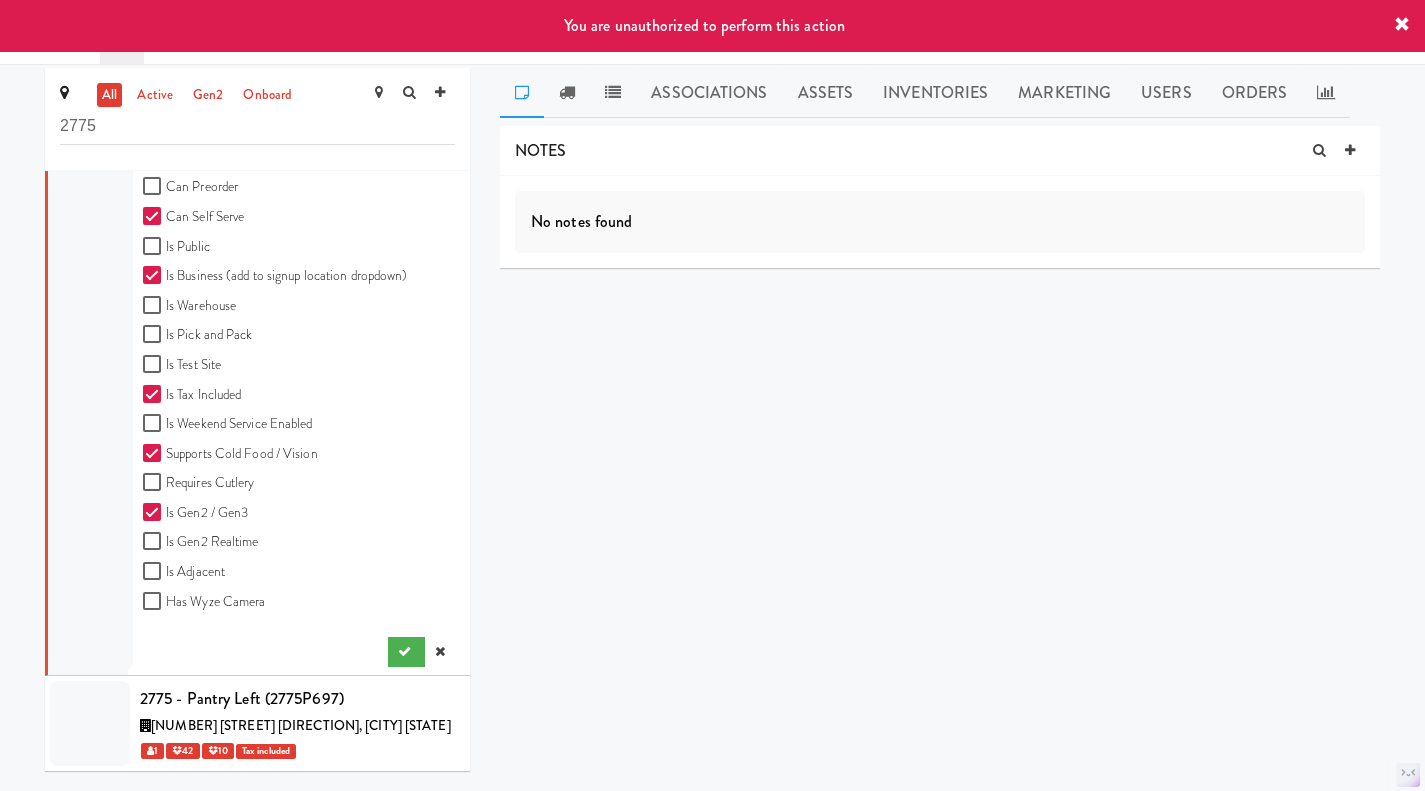 click at bounding box center (440, 651) 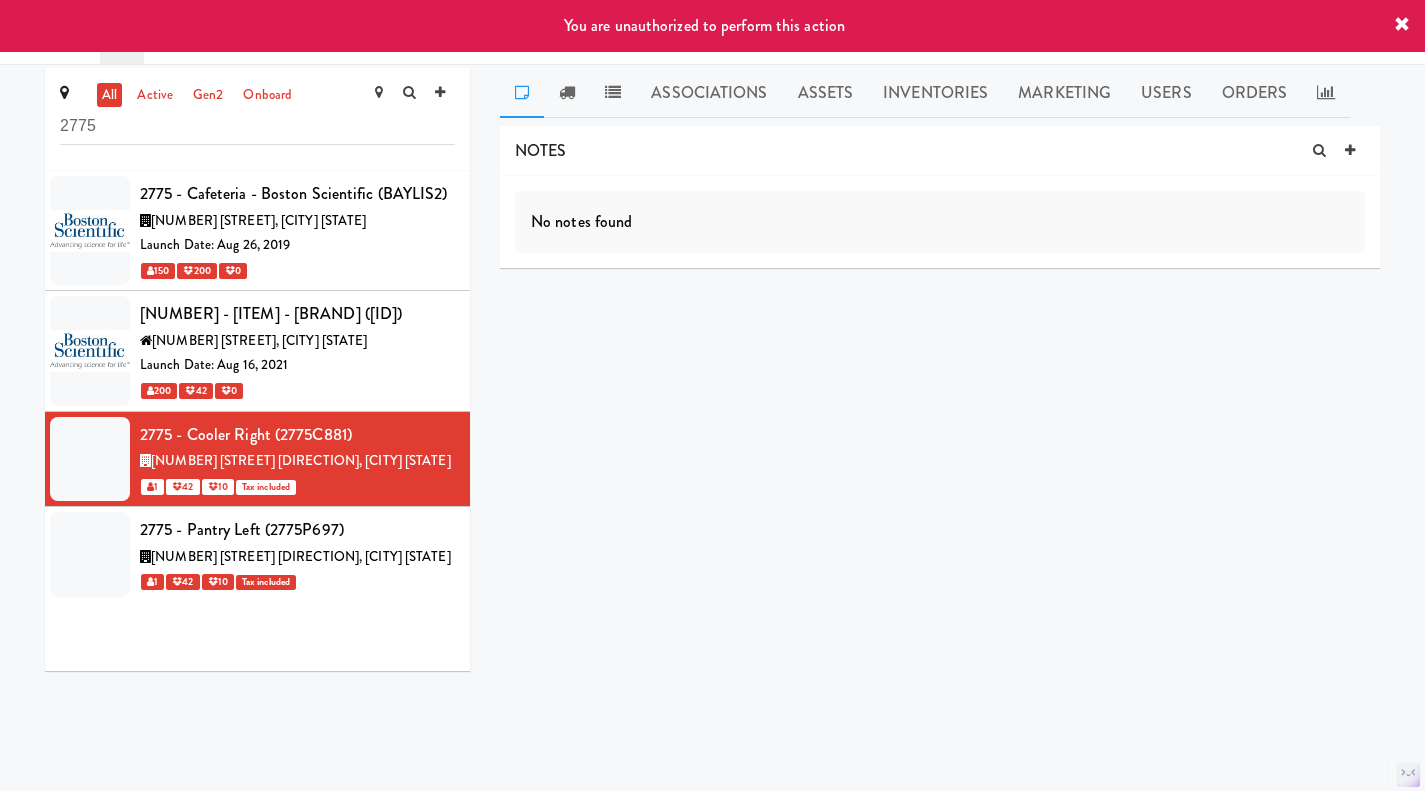 scroll, scrollTop: 0, scrollLeft: 0, axis: both 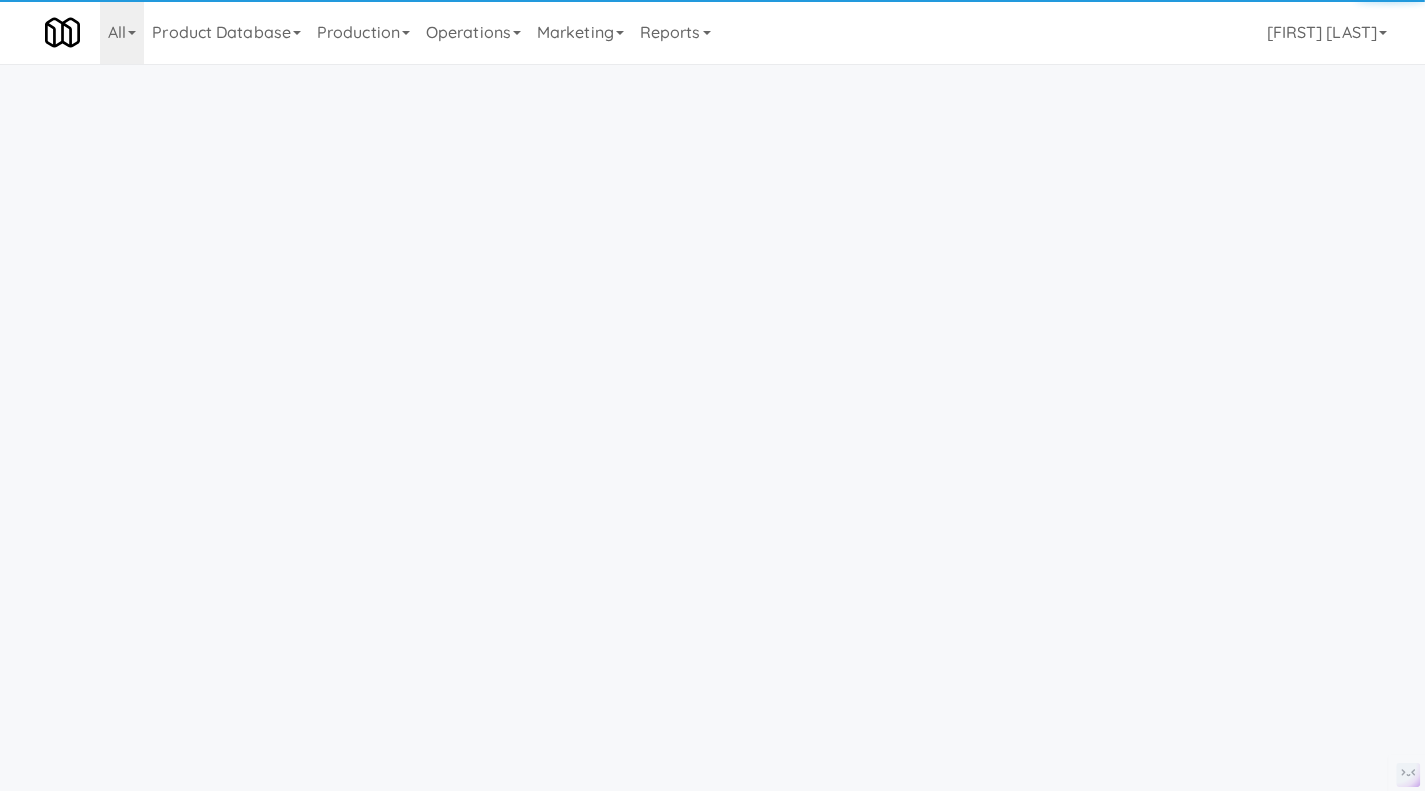click on "Operations" at bounding box center [473, 32] 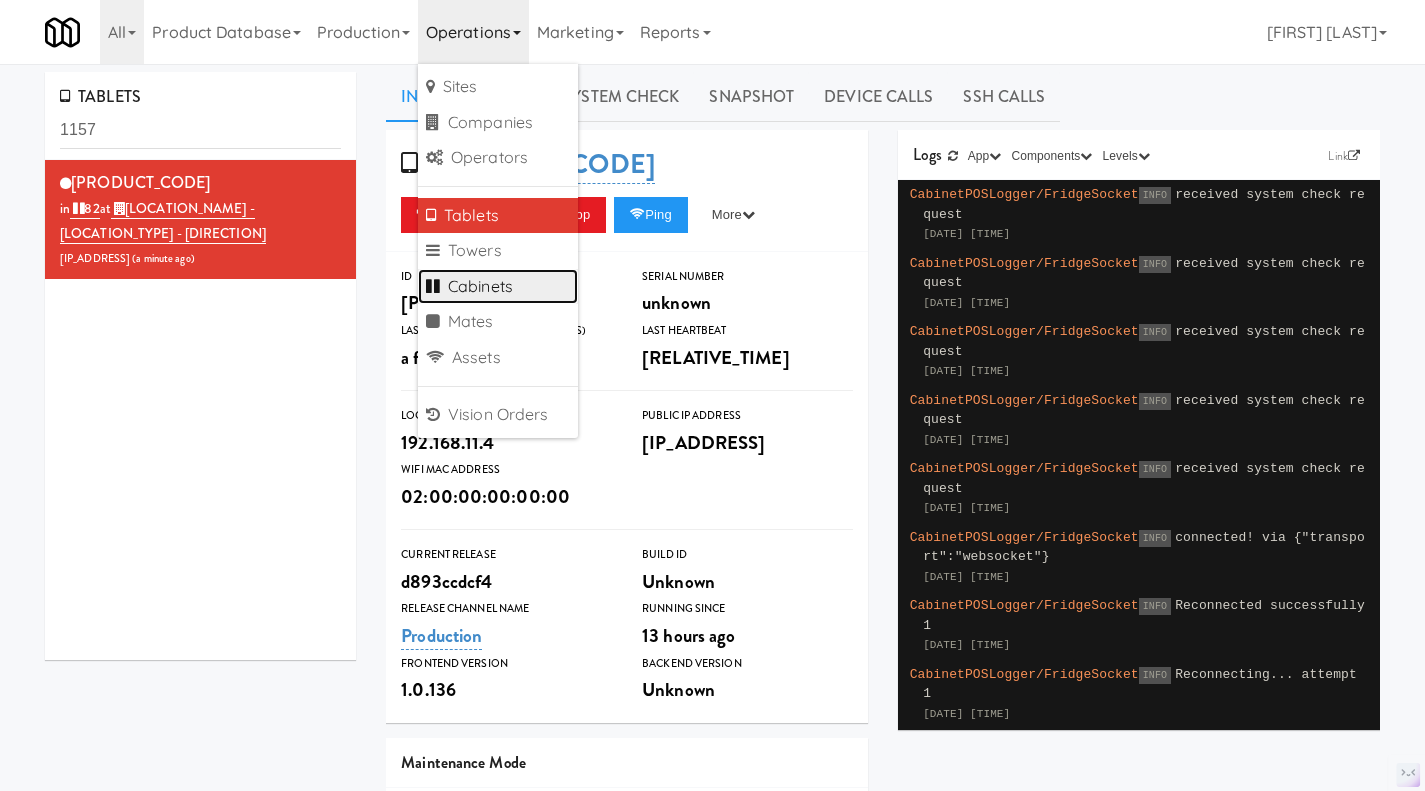 click on "Cabinets" at bounding box center [498, 287] 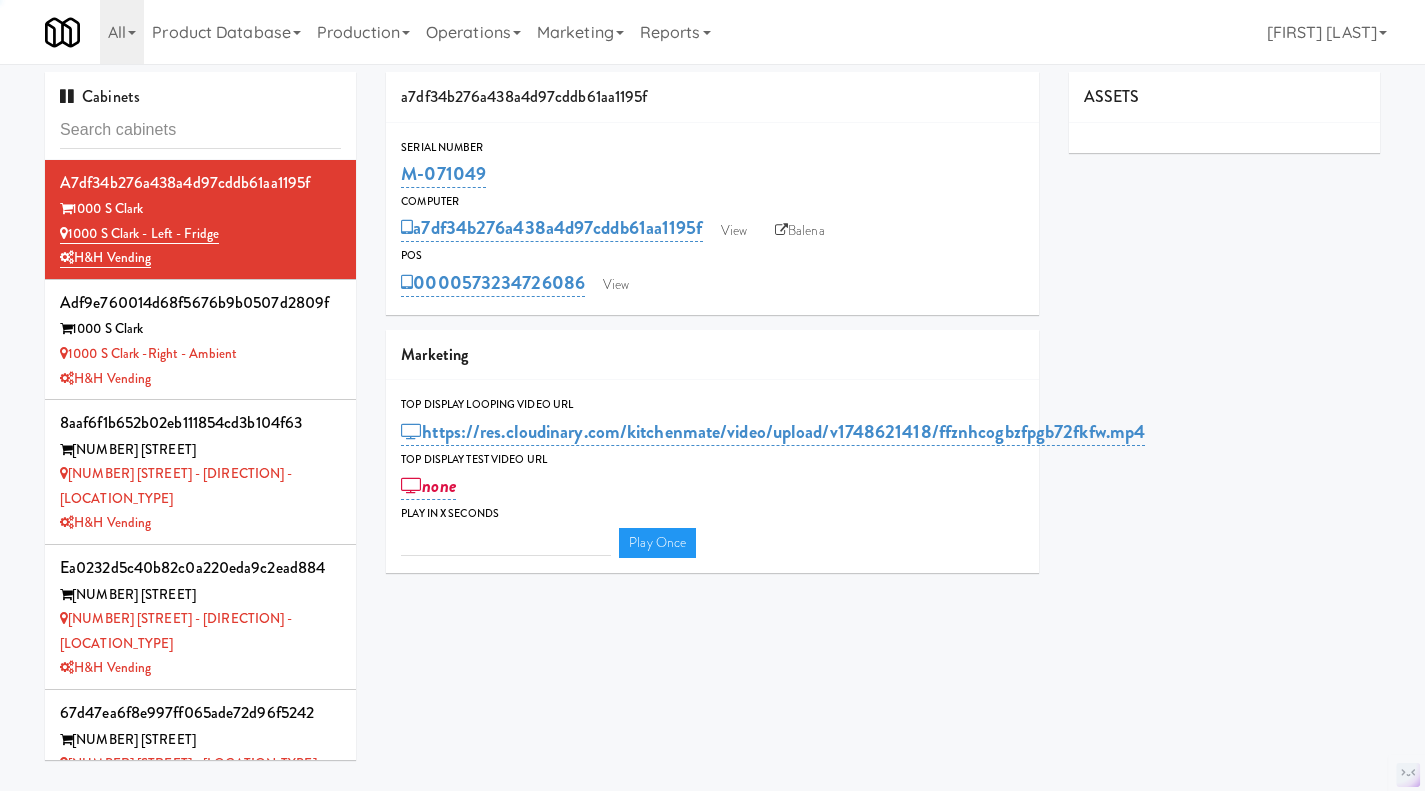 type on "3" 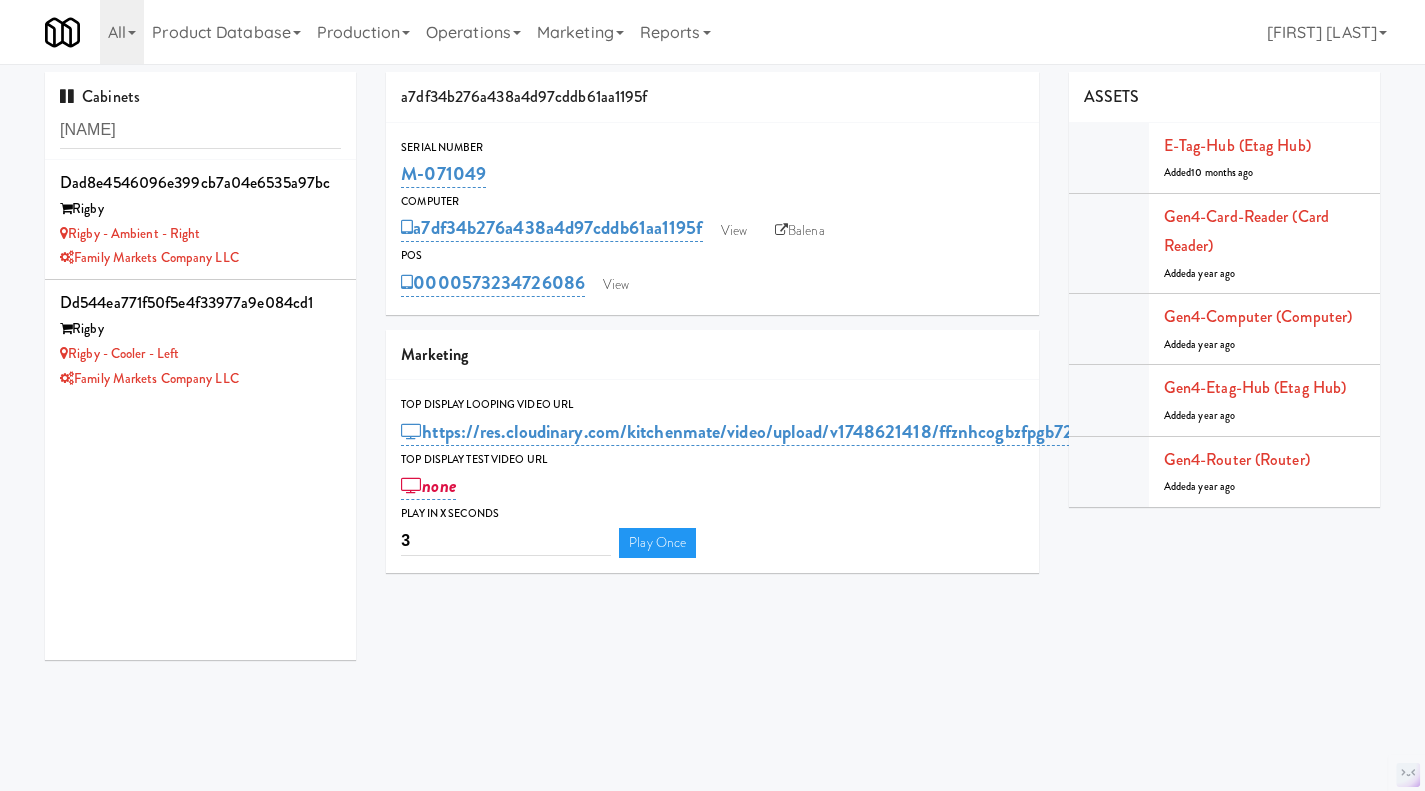 type on "[NAME]" 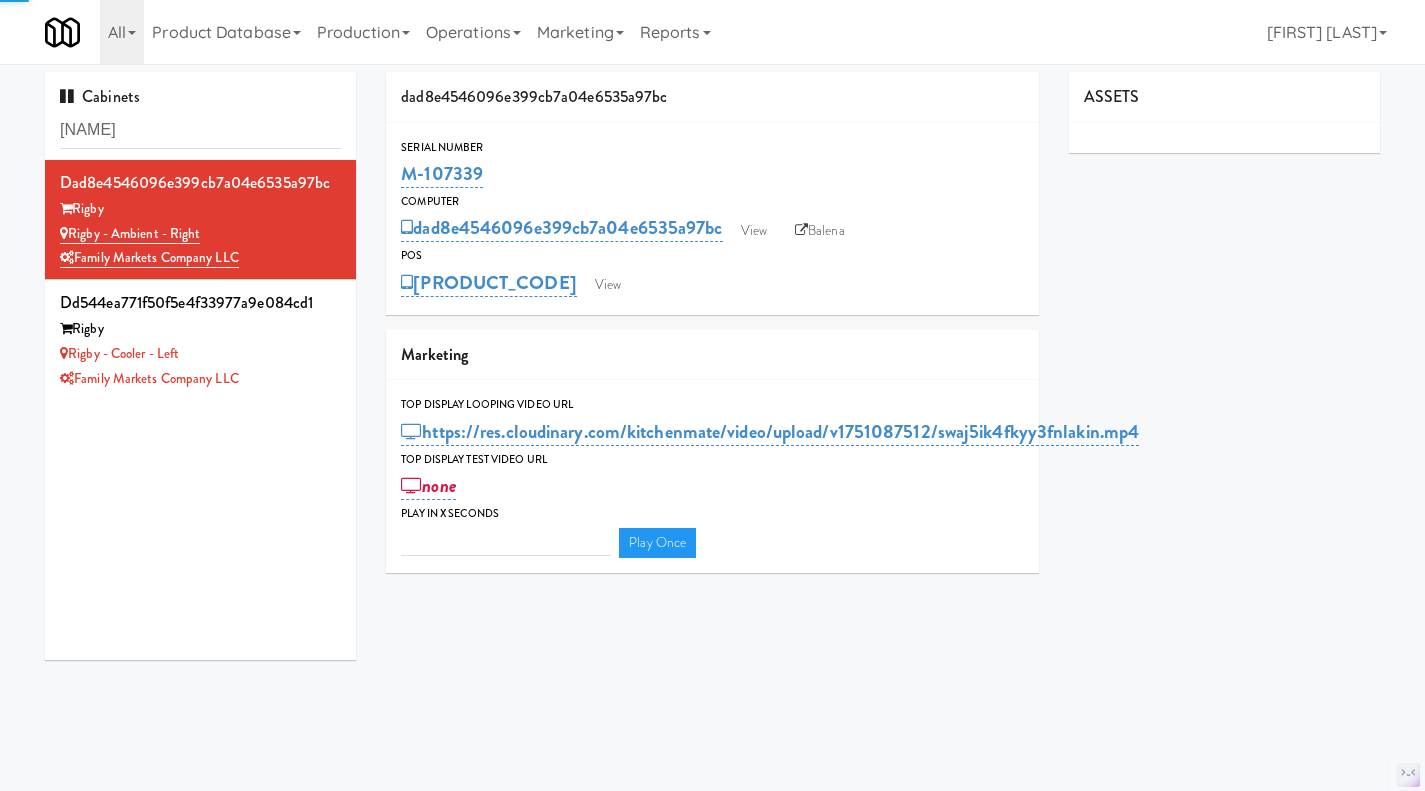type on "3" 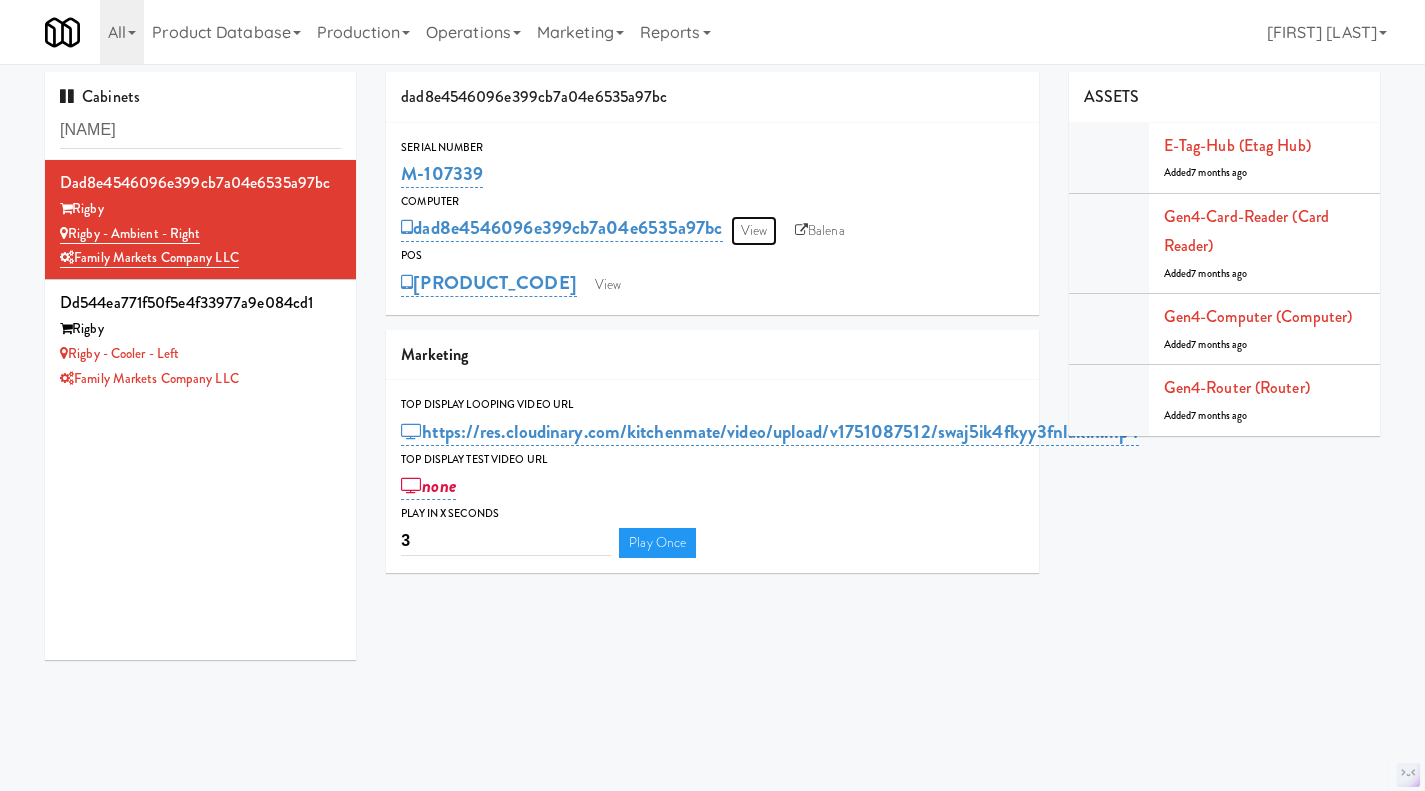 click on "View" at bounding box center (754, 231) 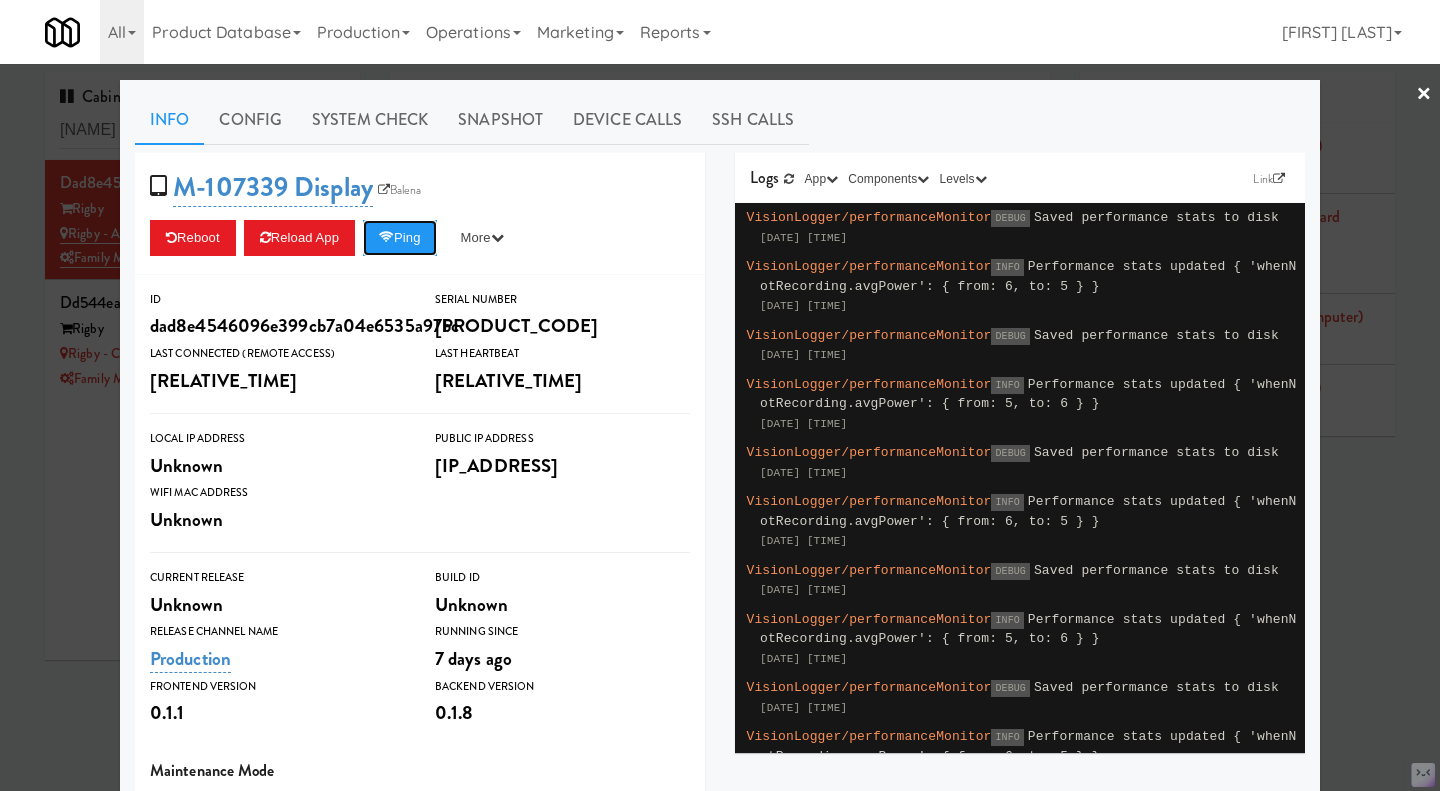 click on "Ping" at bounding box center (400, 238) 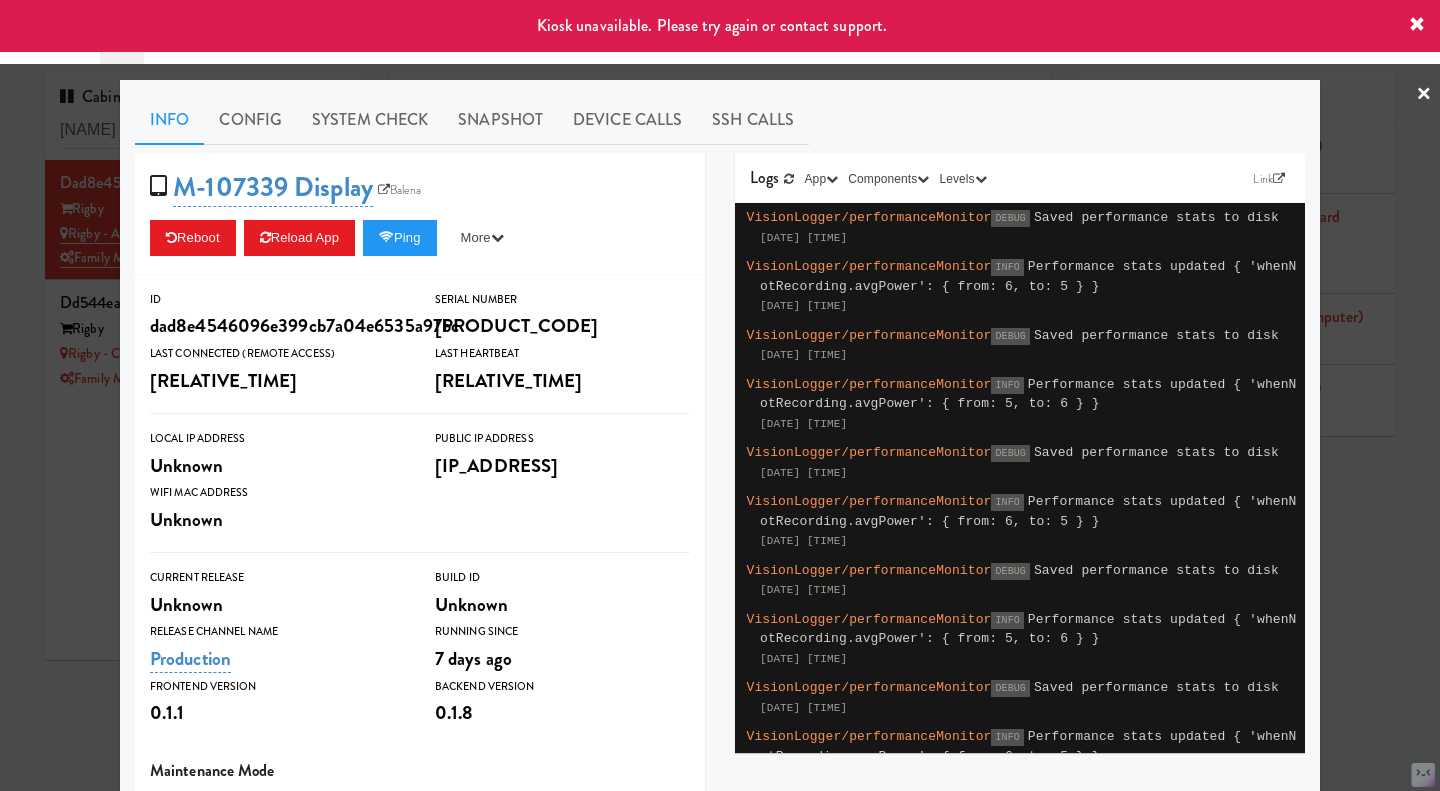 click at bounding box center (720, 395) 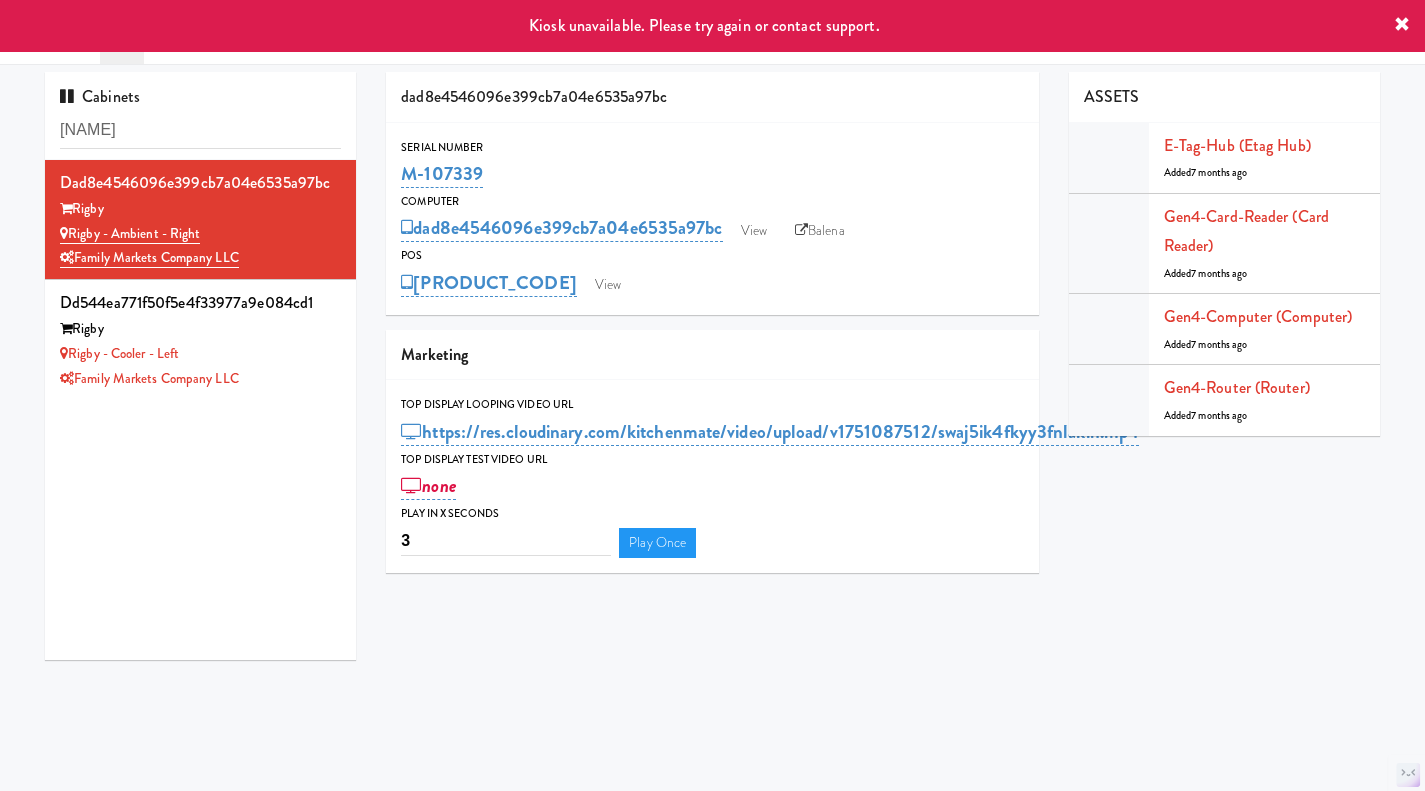 click on "Family Markets Company LLC" at bounding box center (200, 379) 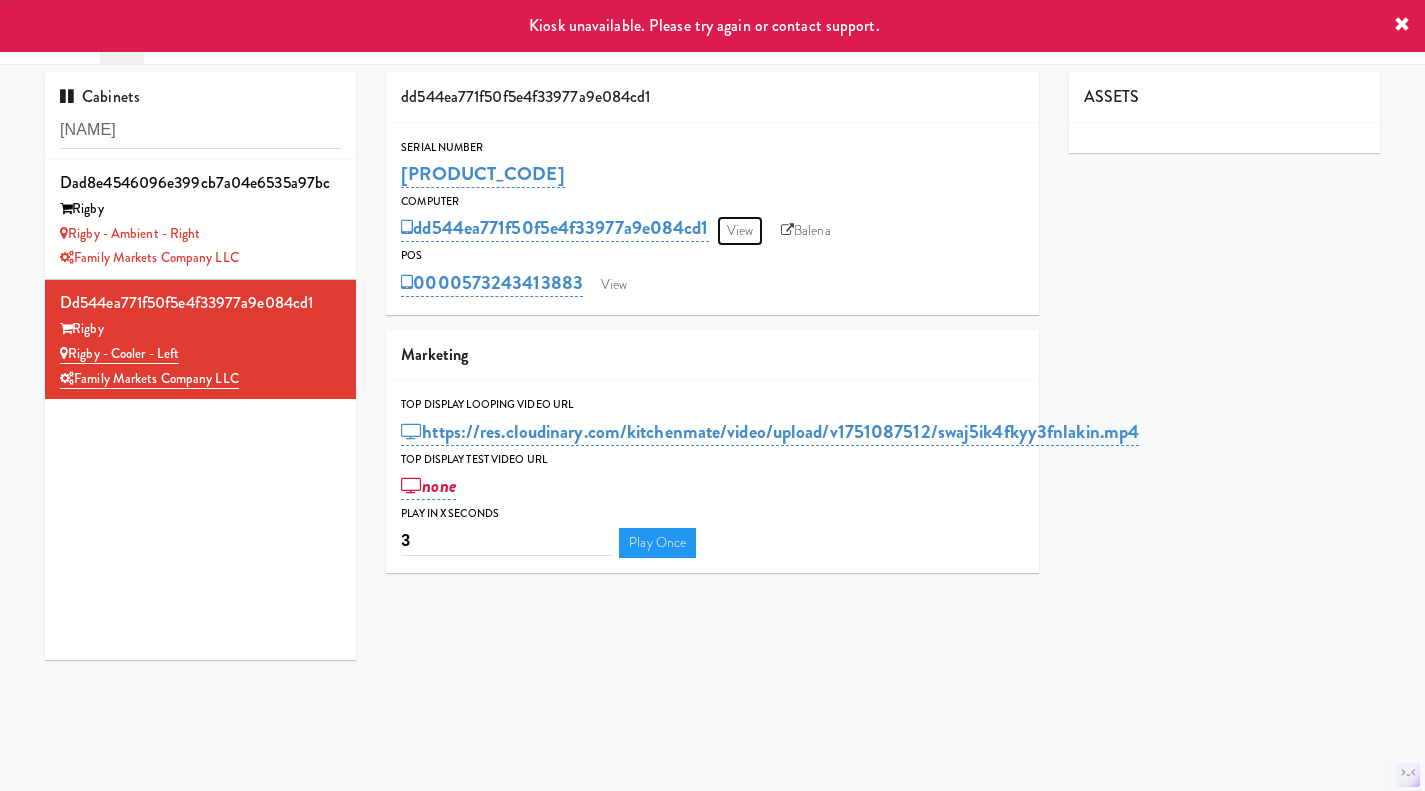 click on "View" at bounding box center (740, 231) 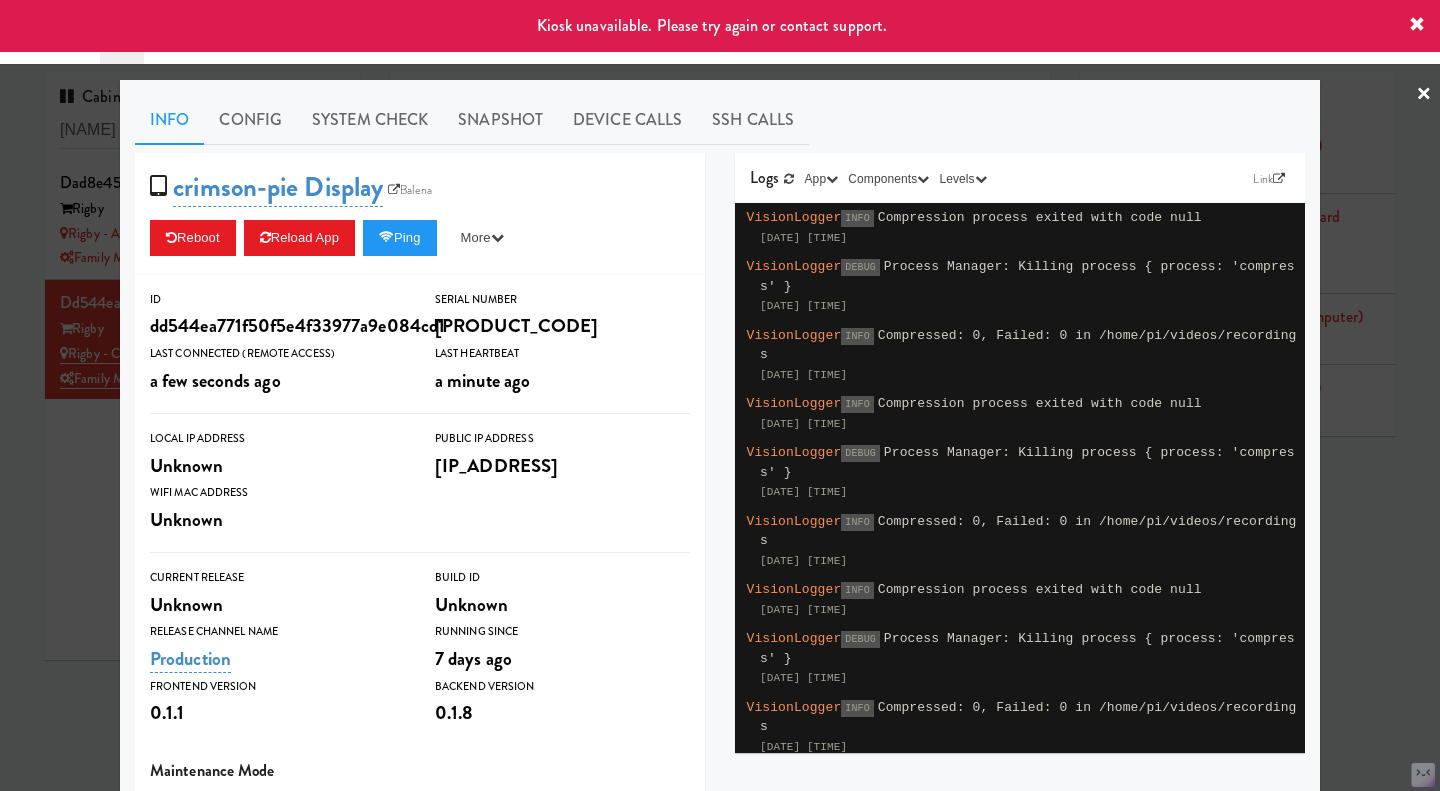click at bounding box center (720, 395) 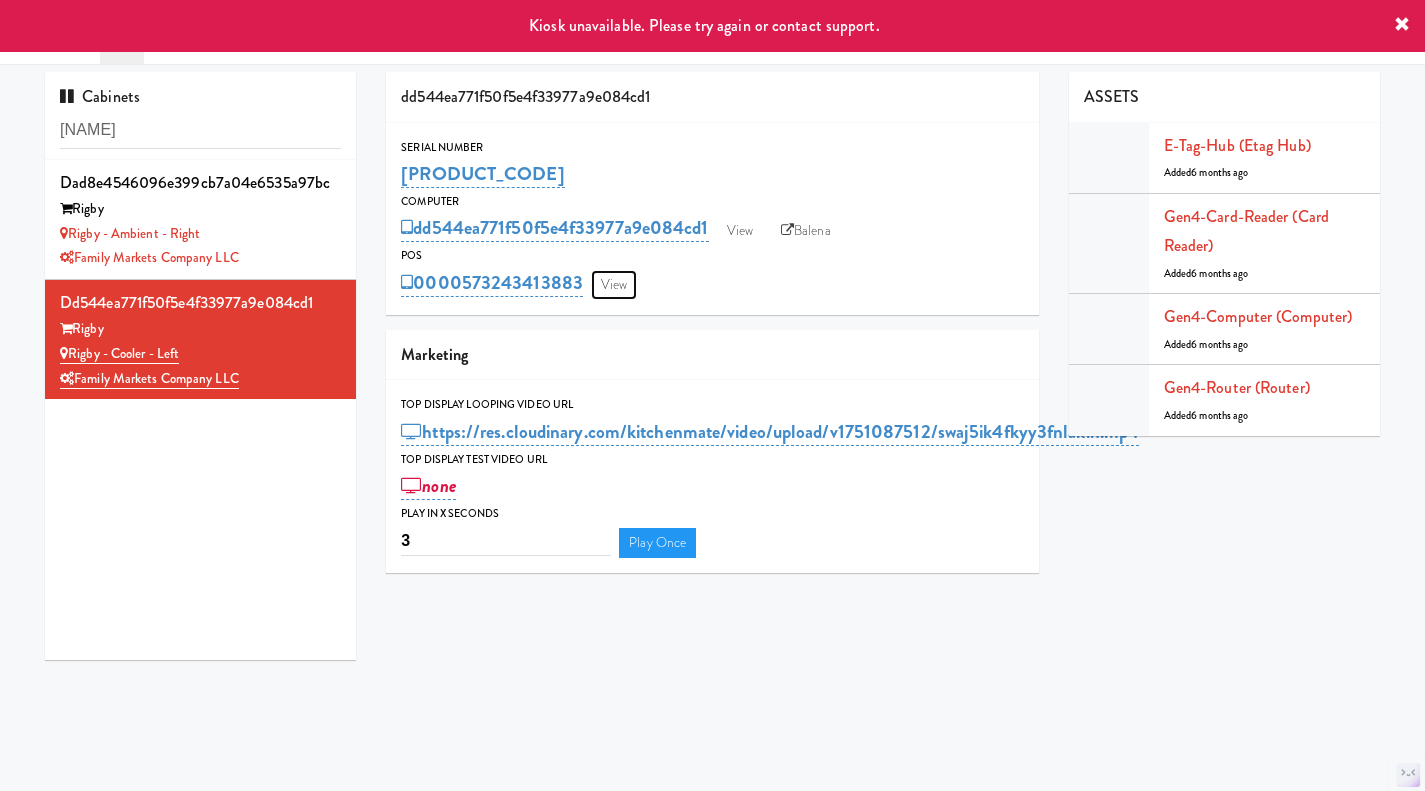 click on "View" at bounding box center (614, 285) 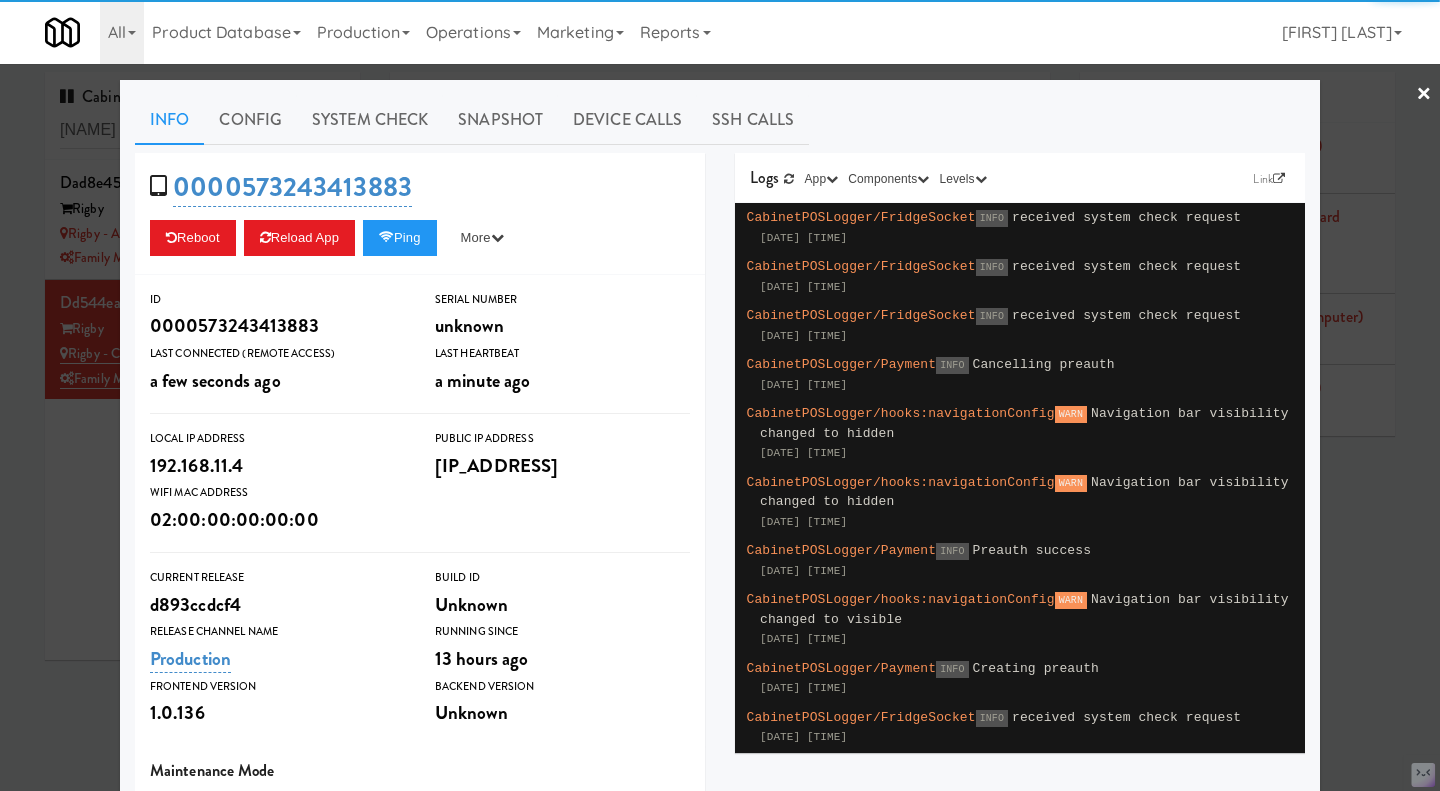 click at bounding box center [720, 395] 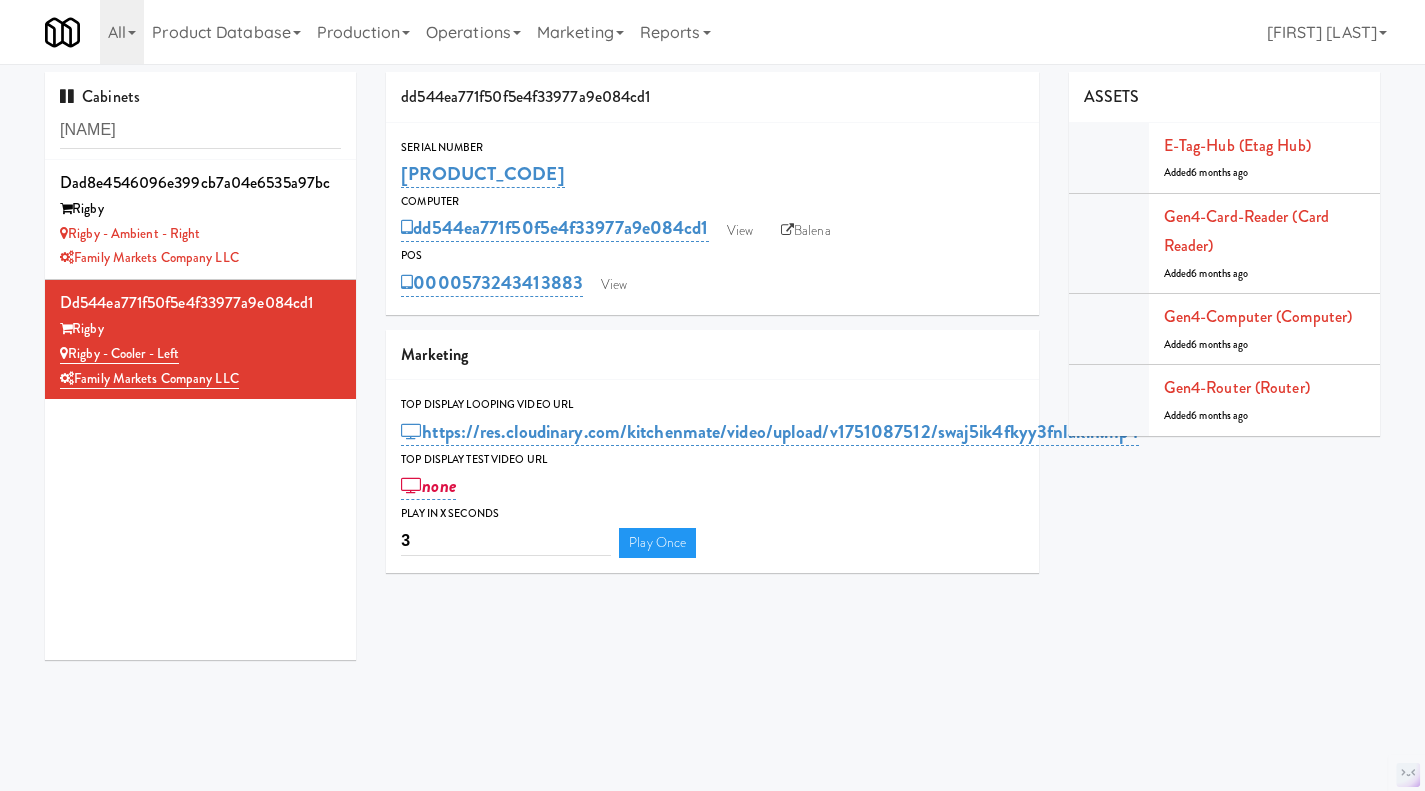 click on "Family Markets Company LLC" at bounding box center [200, 258] 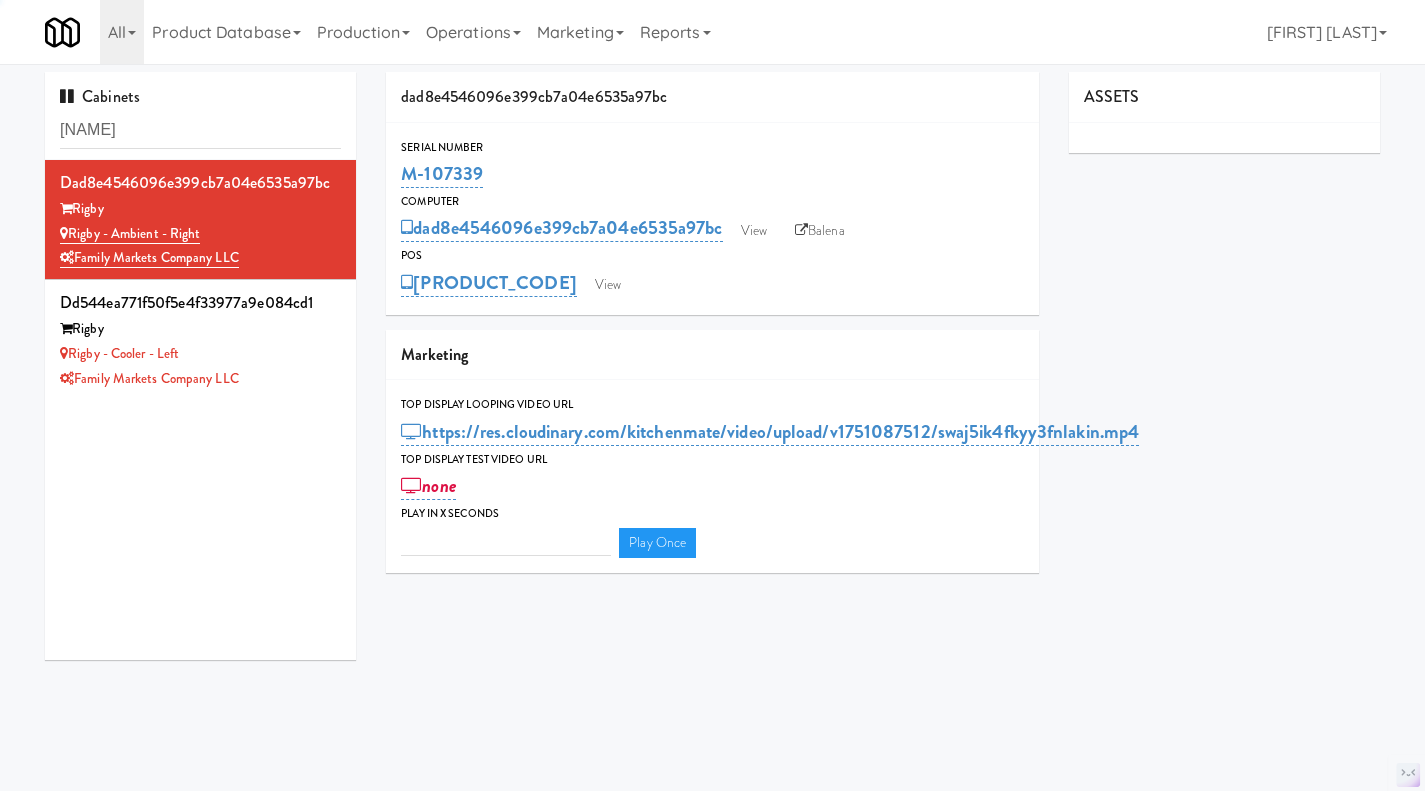 type on "3" 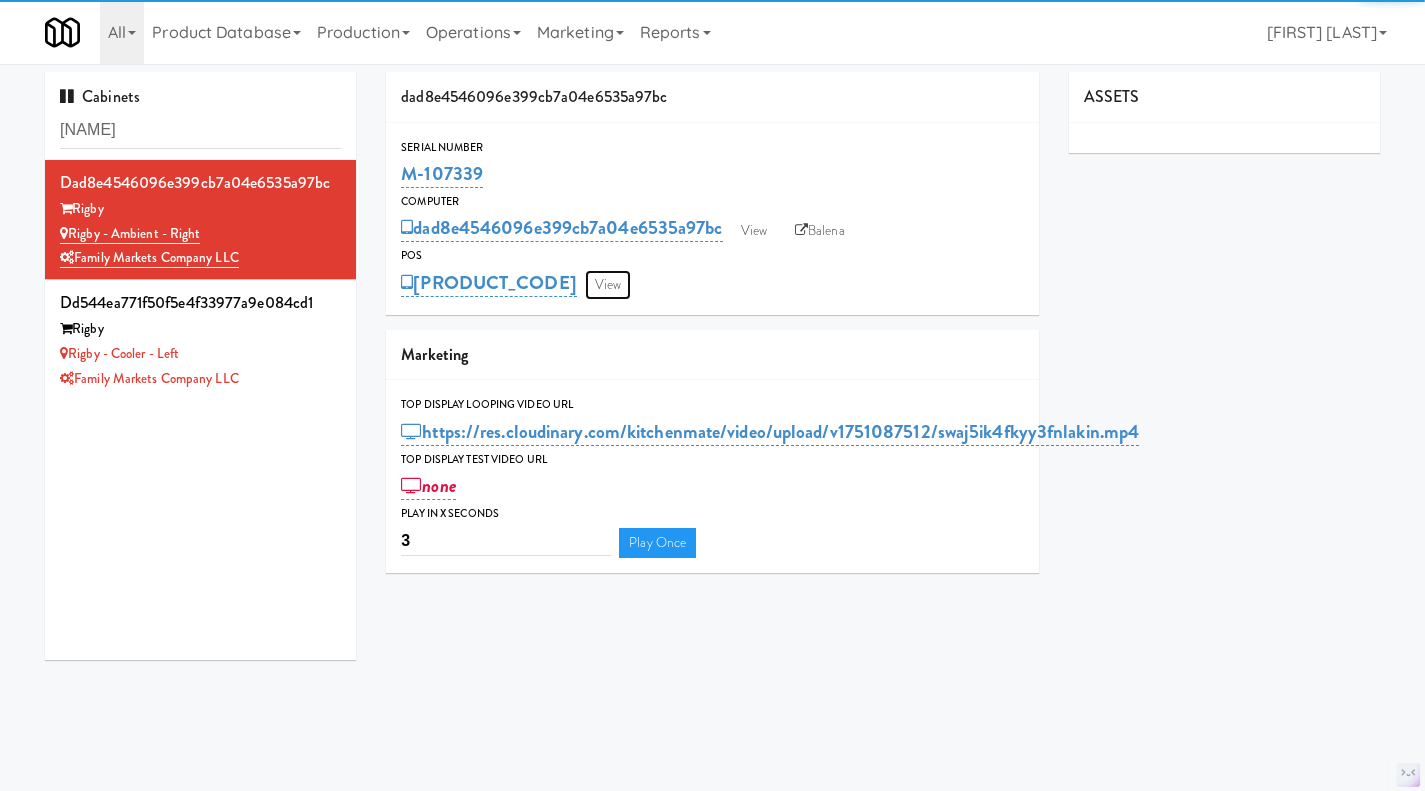click on "View" at bounding box center [608, 285] 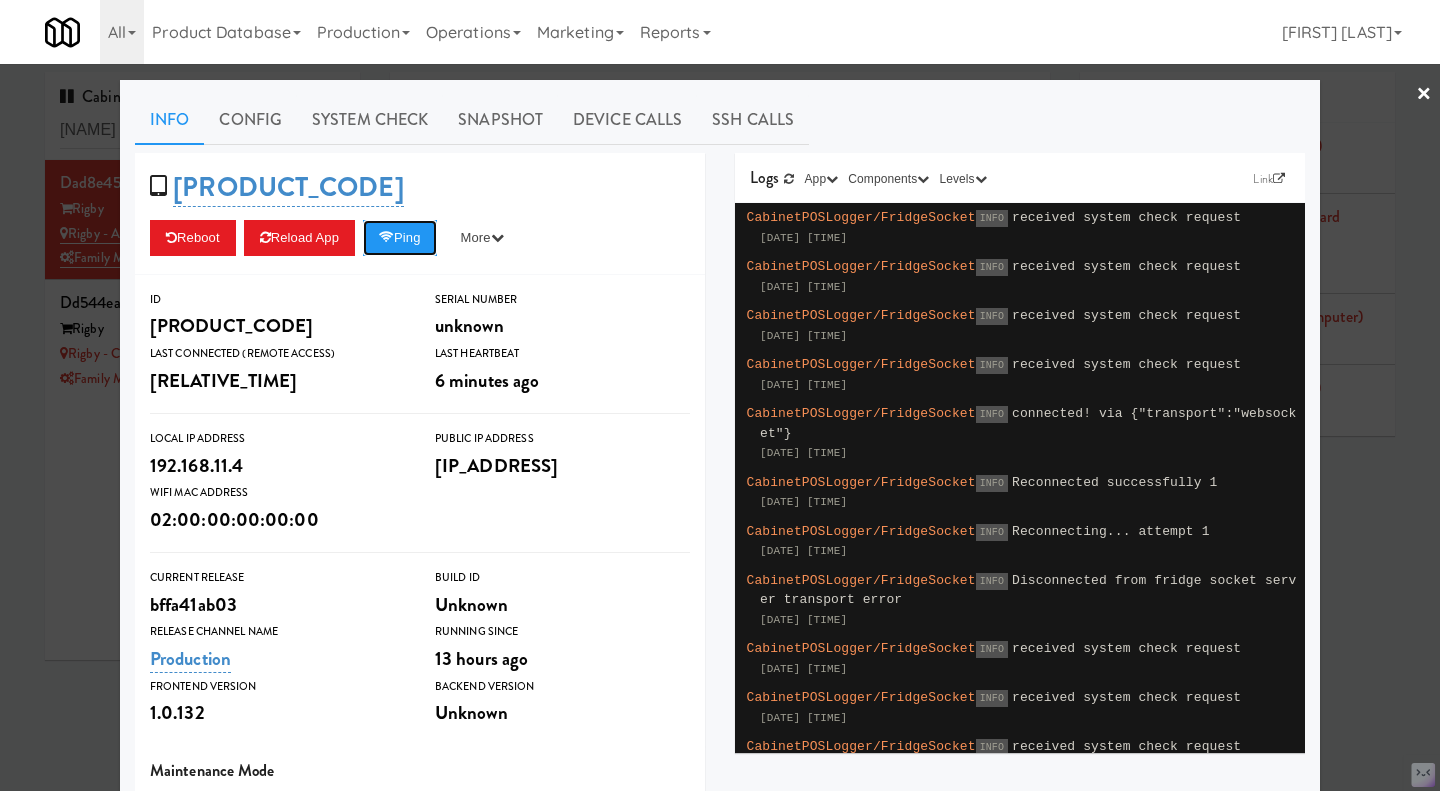 click on "Ping" at bounding box center (400, 238) 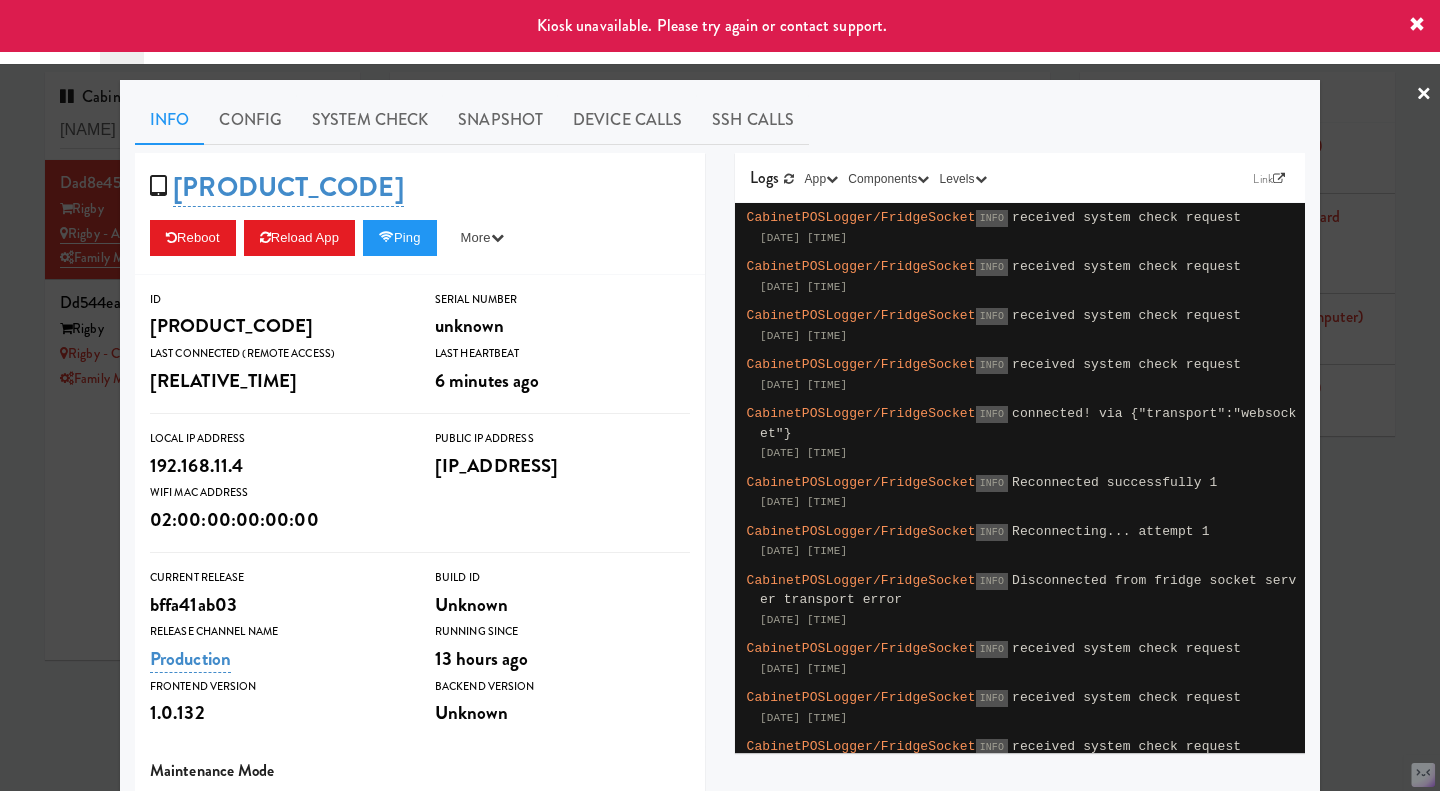 click at bounding box center (720, 395) 